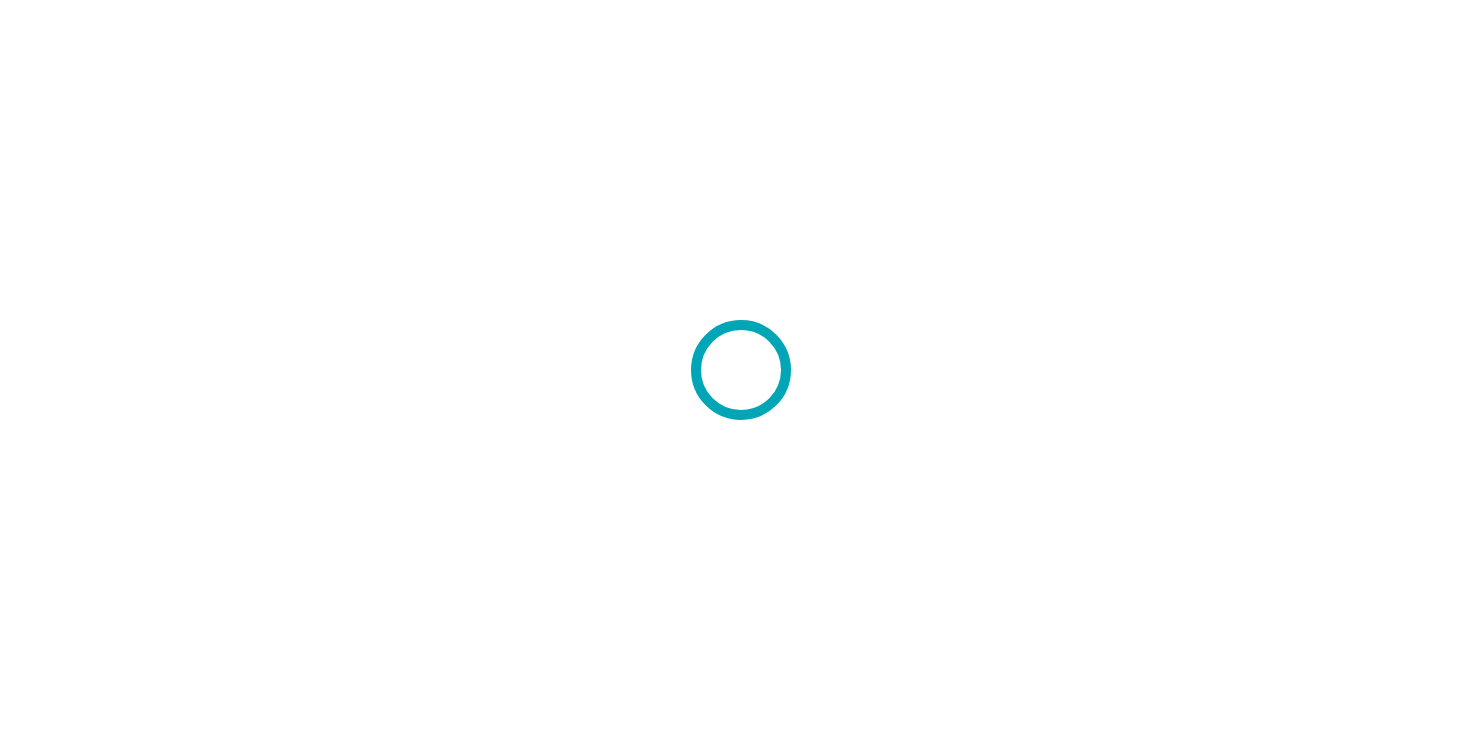 scroll, scrollTop: 0, scrollLeft: 0, axis: both 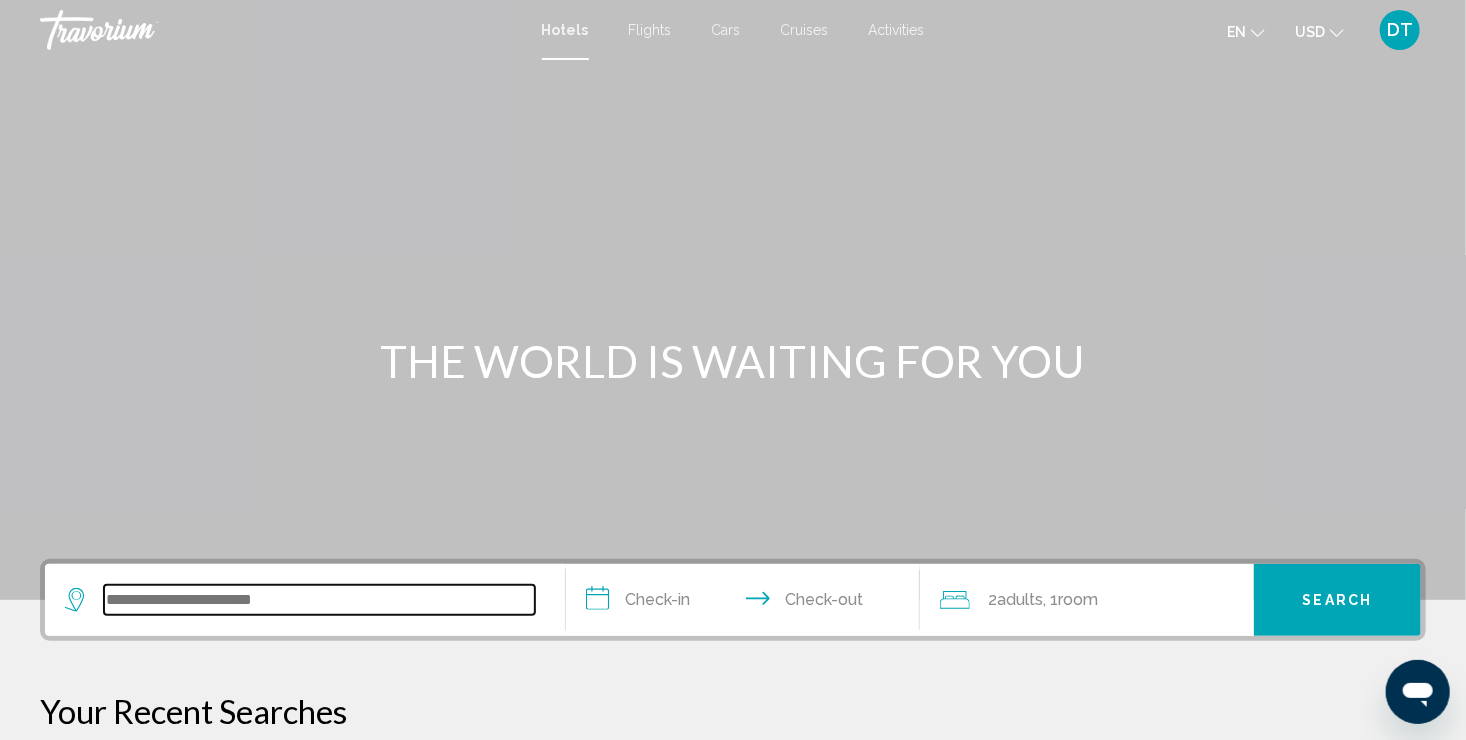 click at bounding box center (319, 600) 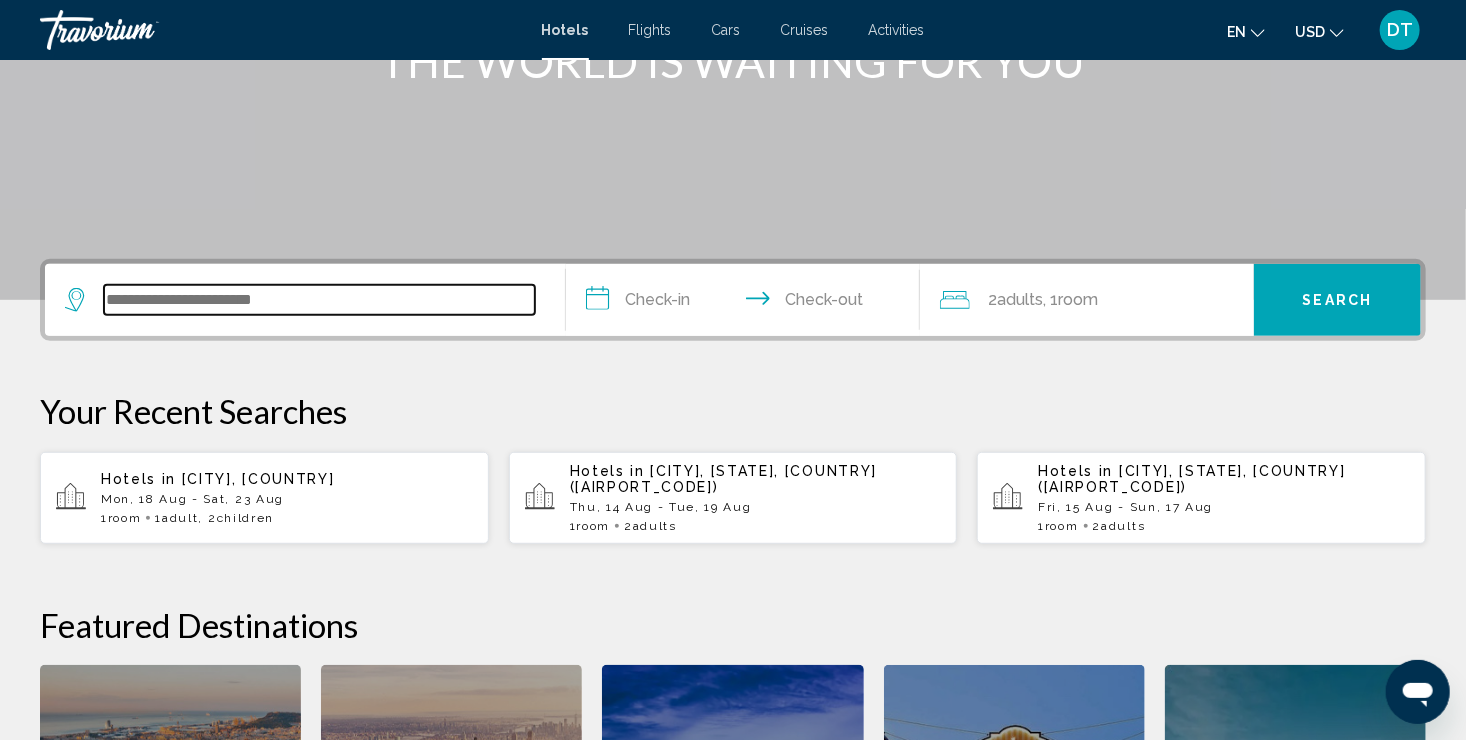 scroll, scrollTop: 493, scrollLeft: 0, axis: vertical 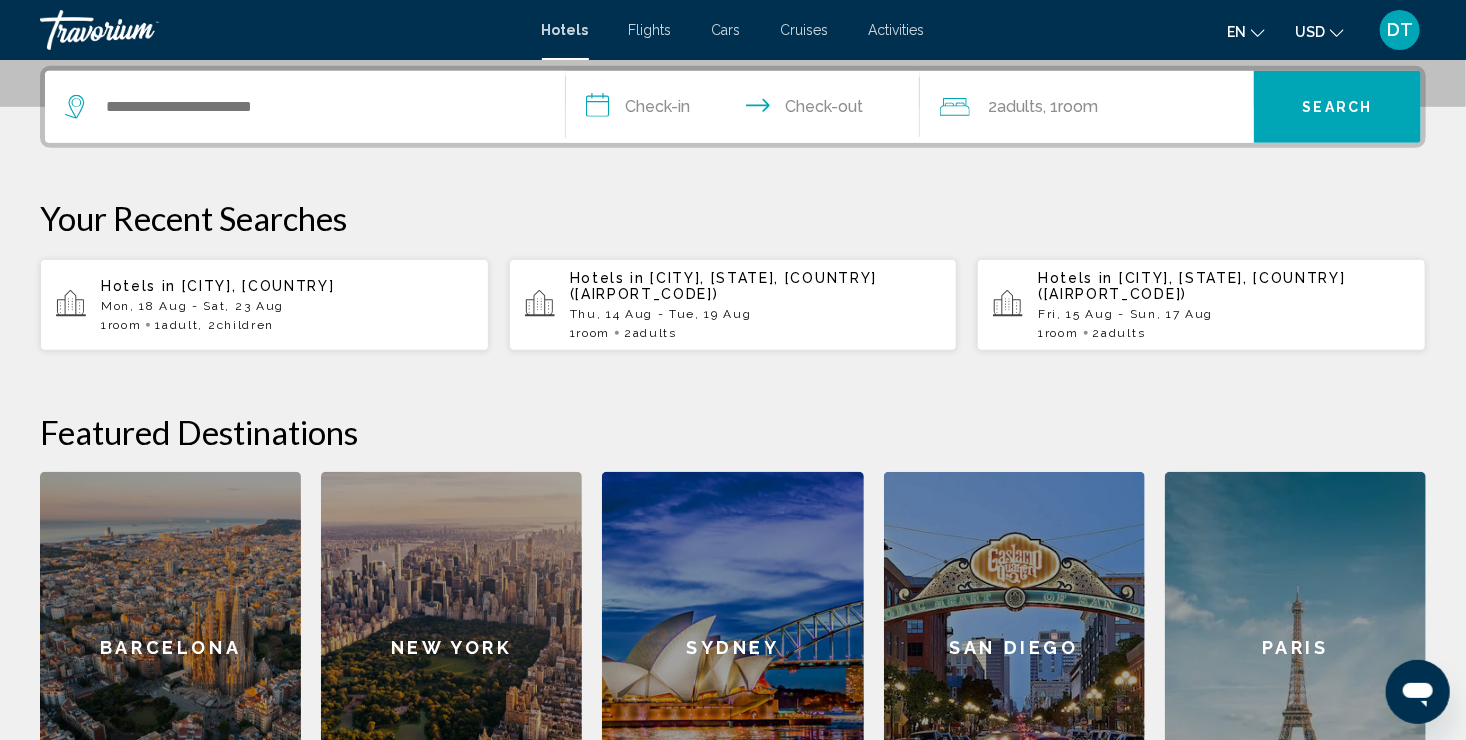 click on "Activities" at bounding box center [897, 30] 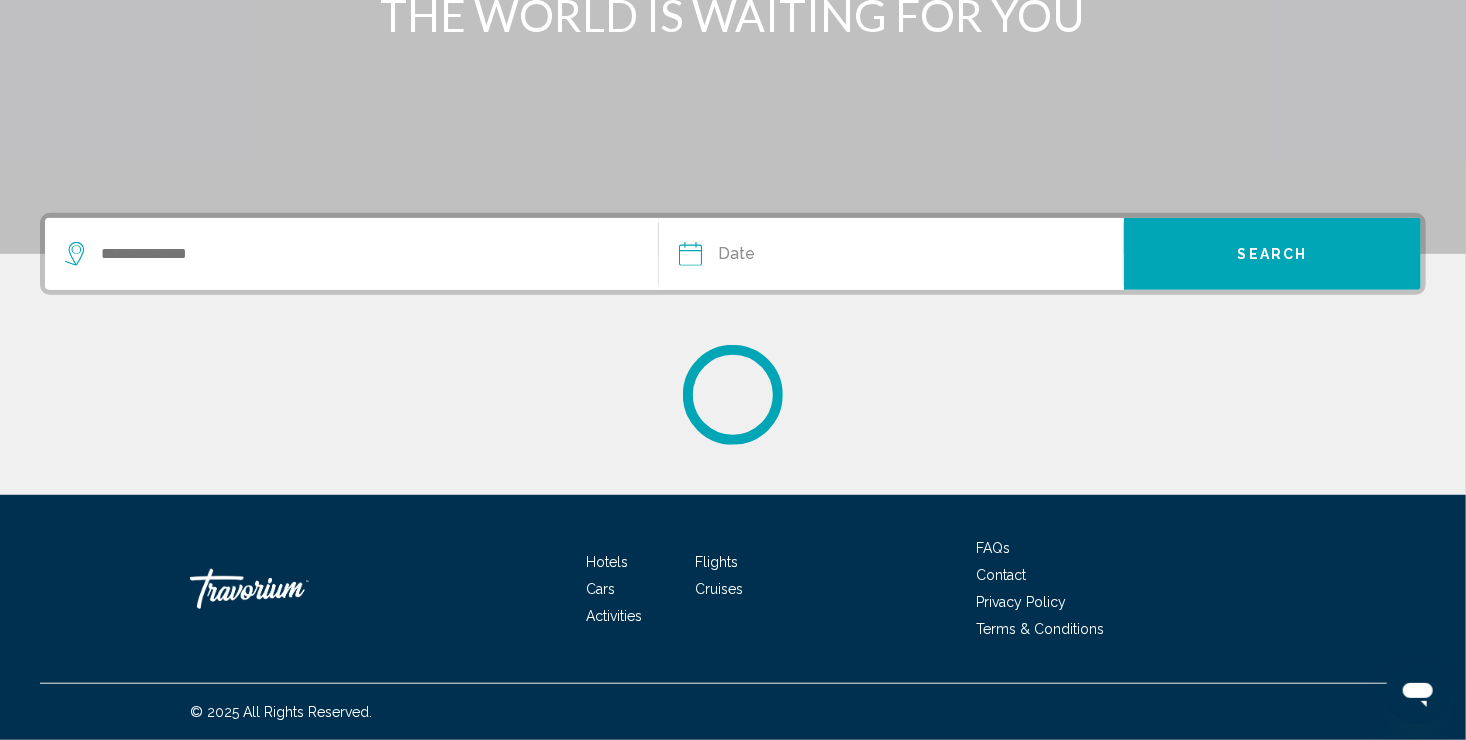 scroll, scrollTop: 0, scrollLeft: 0, axis: both 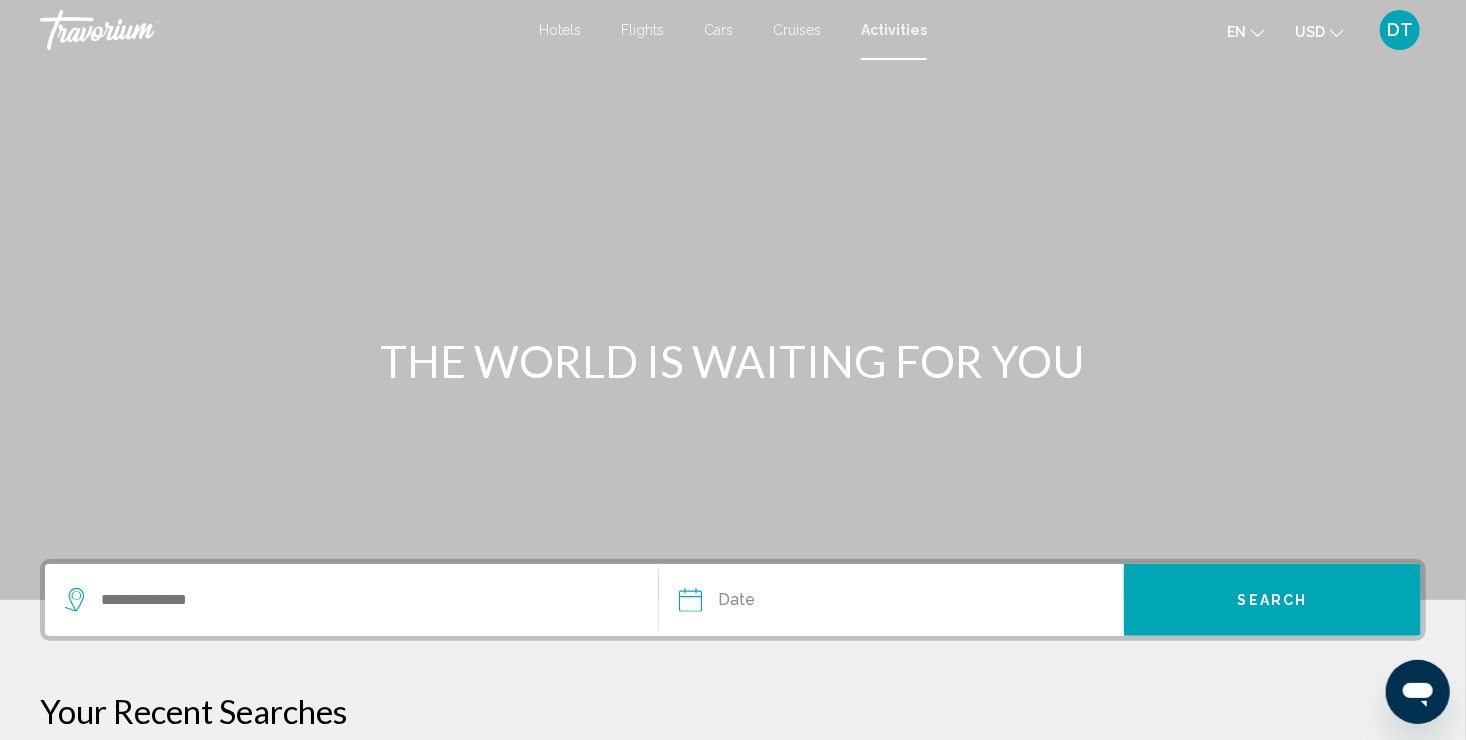 click at bounding box center (351, 600) 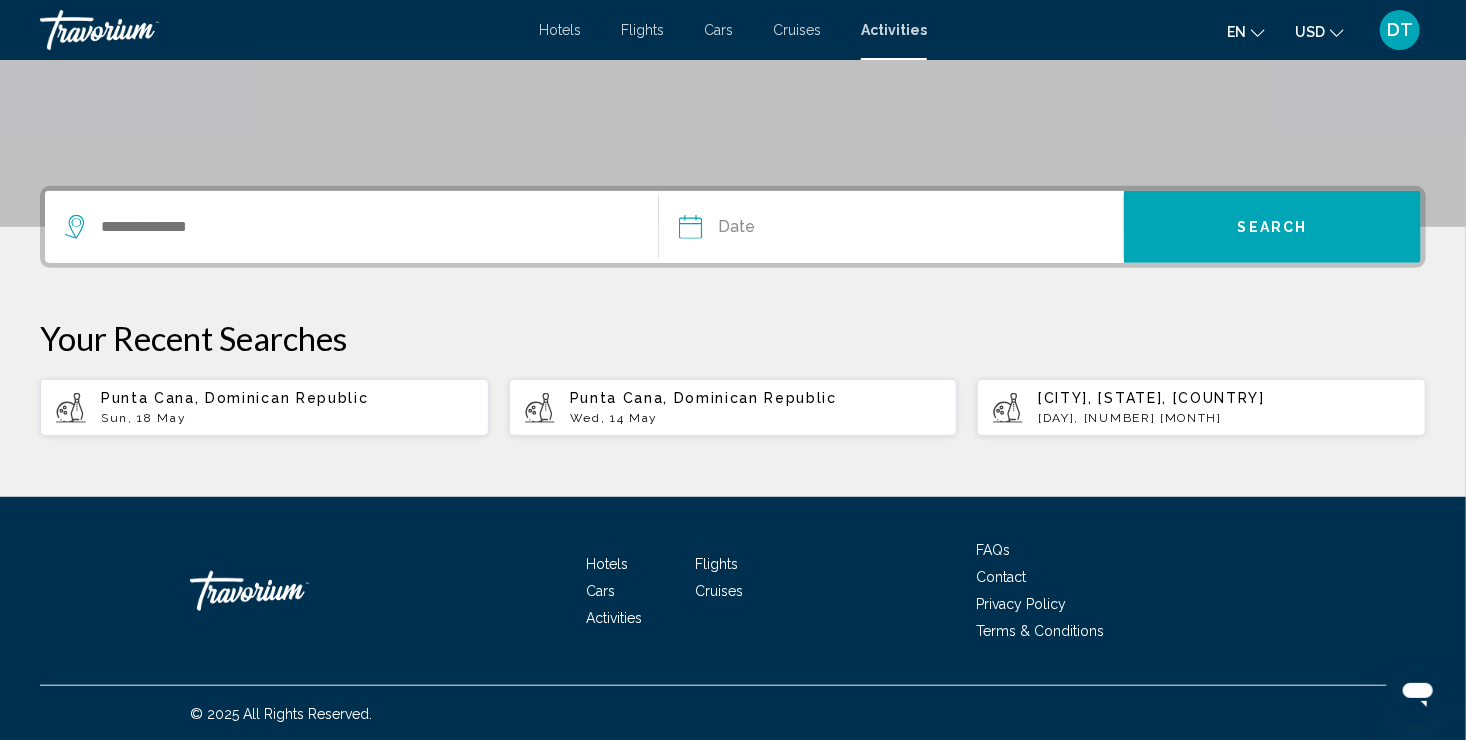 scroll, scrollTop: 374, scrollLeft: 0, axis: vertical 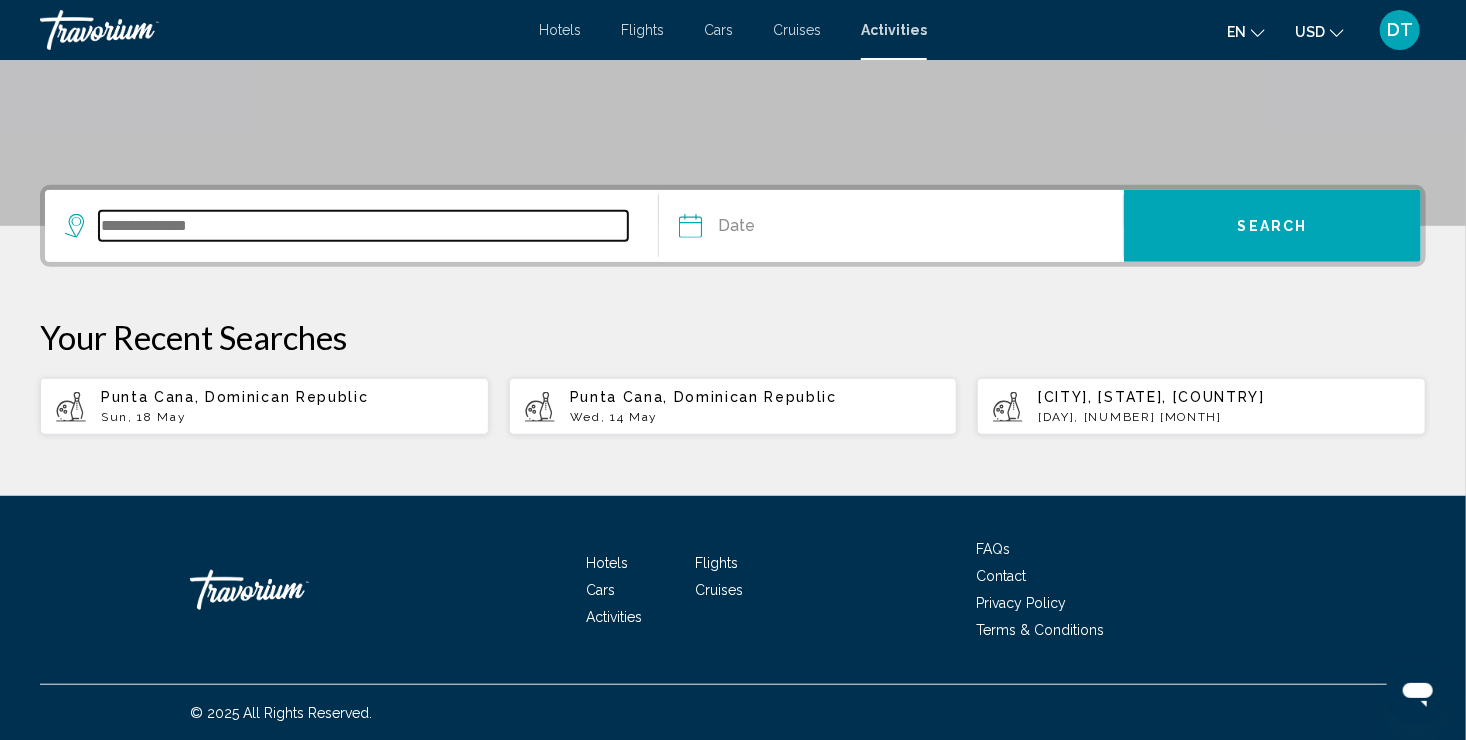 click at bounding box center [363, 226] 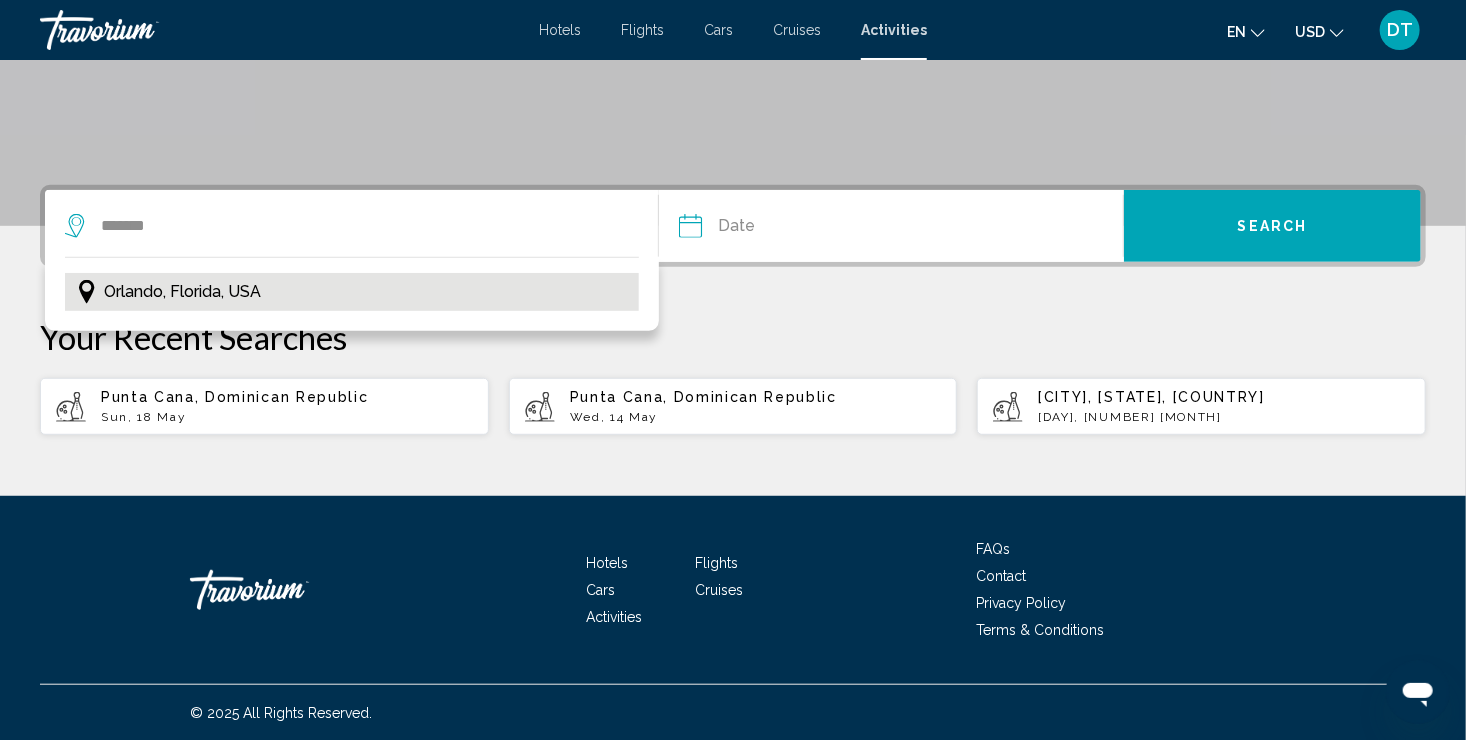 click on "Orlando, Florida, USA" at bounding box center (182, 292) 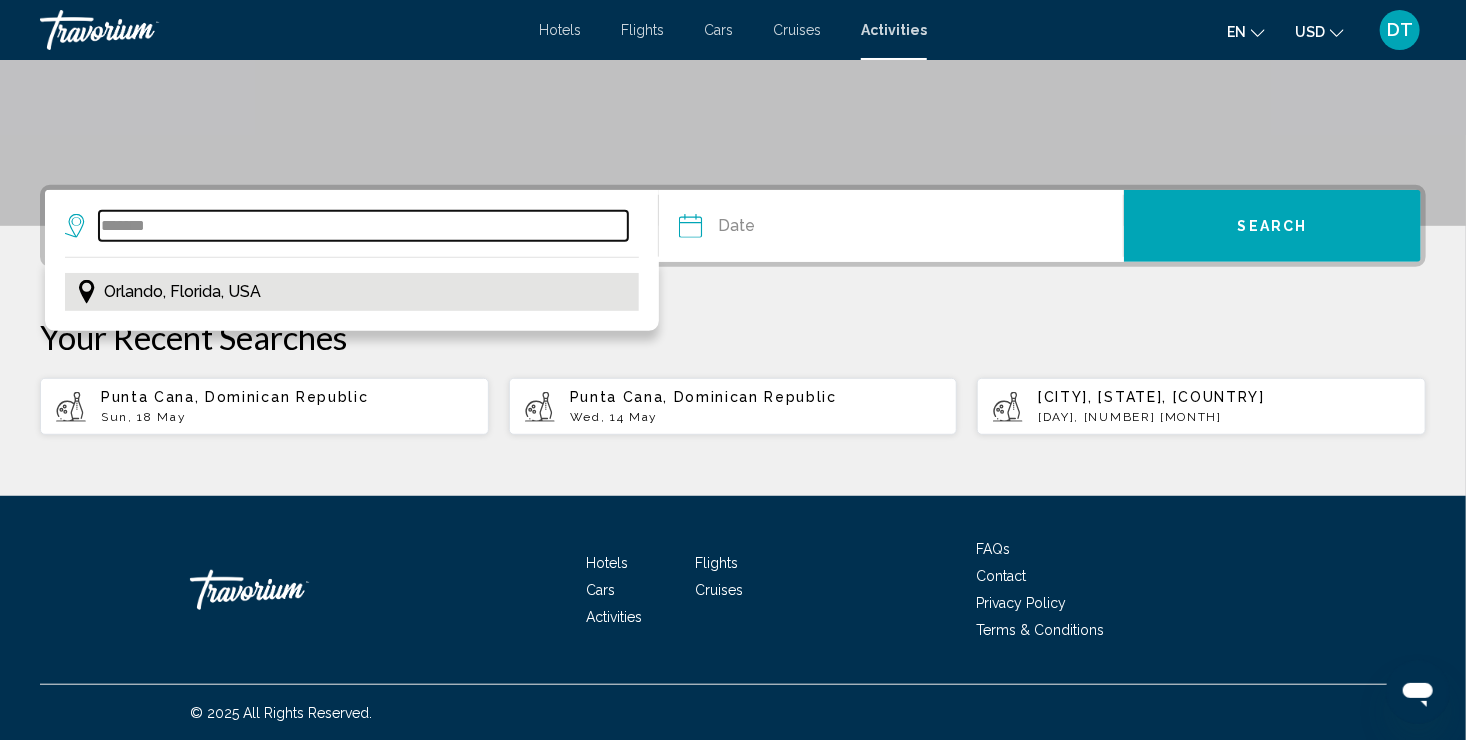 type on "**********" 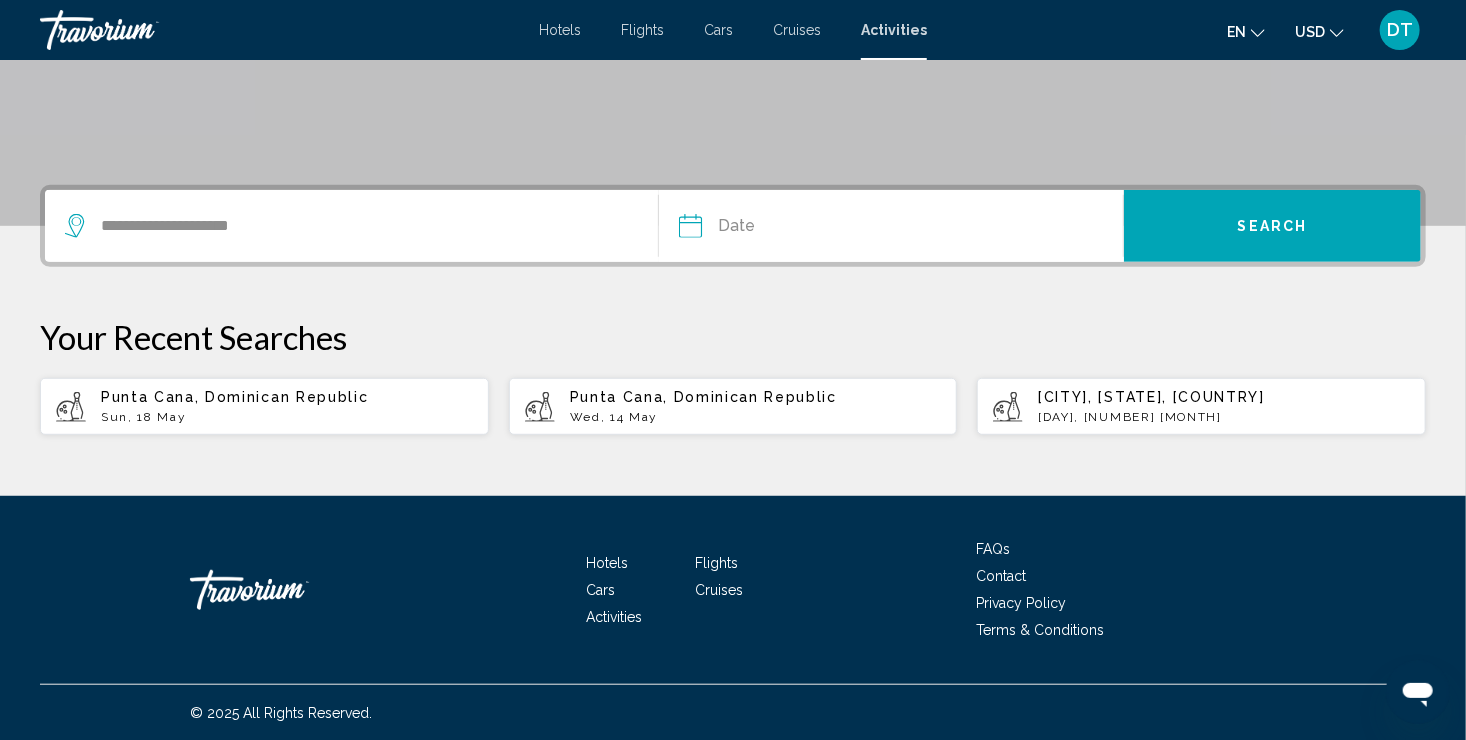 click on "**********" at bounding box center (733, 310) 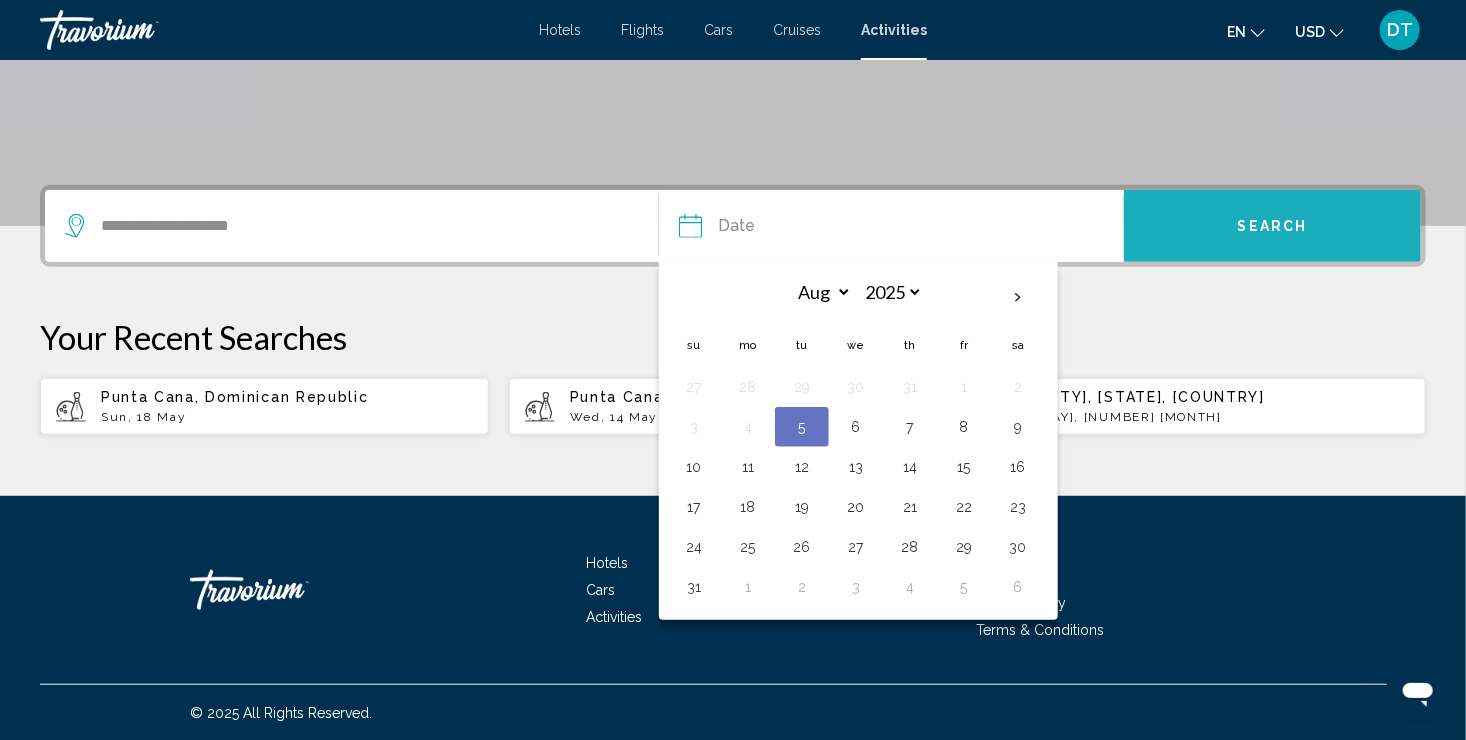 click on "Search" at bounding box center (1273, 227) 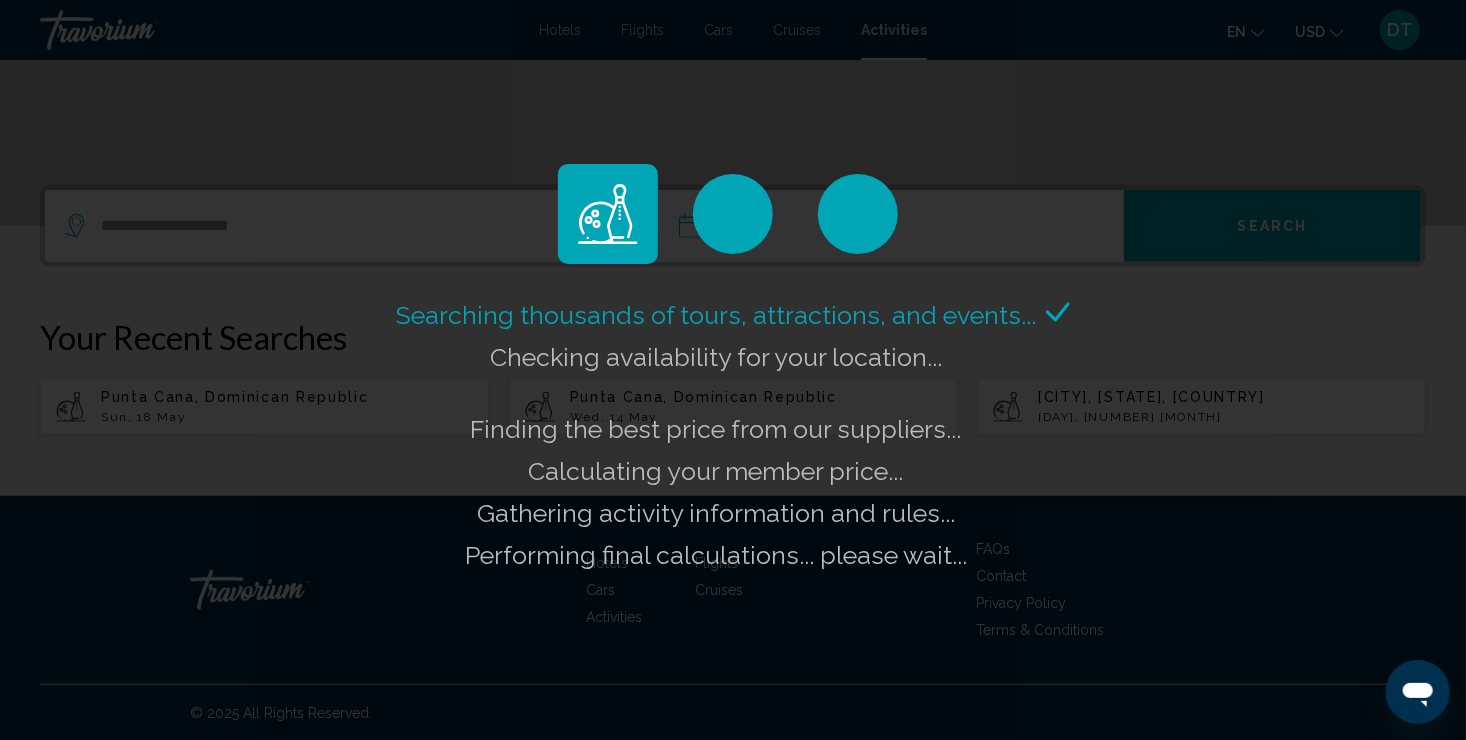 click on "Searching thousands of tours, attractions, and events...
Checking availability for your location...
Finding the best price from our suppliers...
Calculating your member price...
Gathering activity information and rules...
Performing final calculations... please wait..." 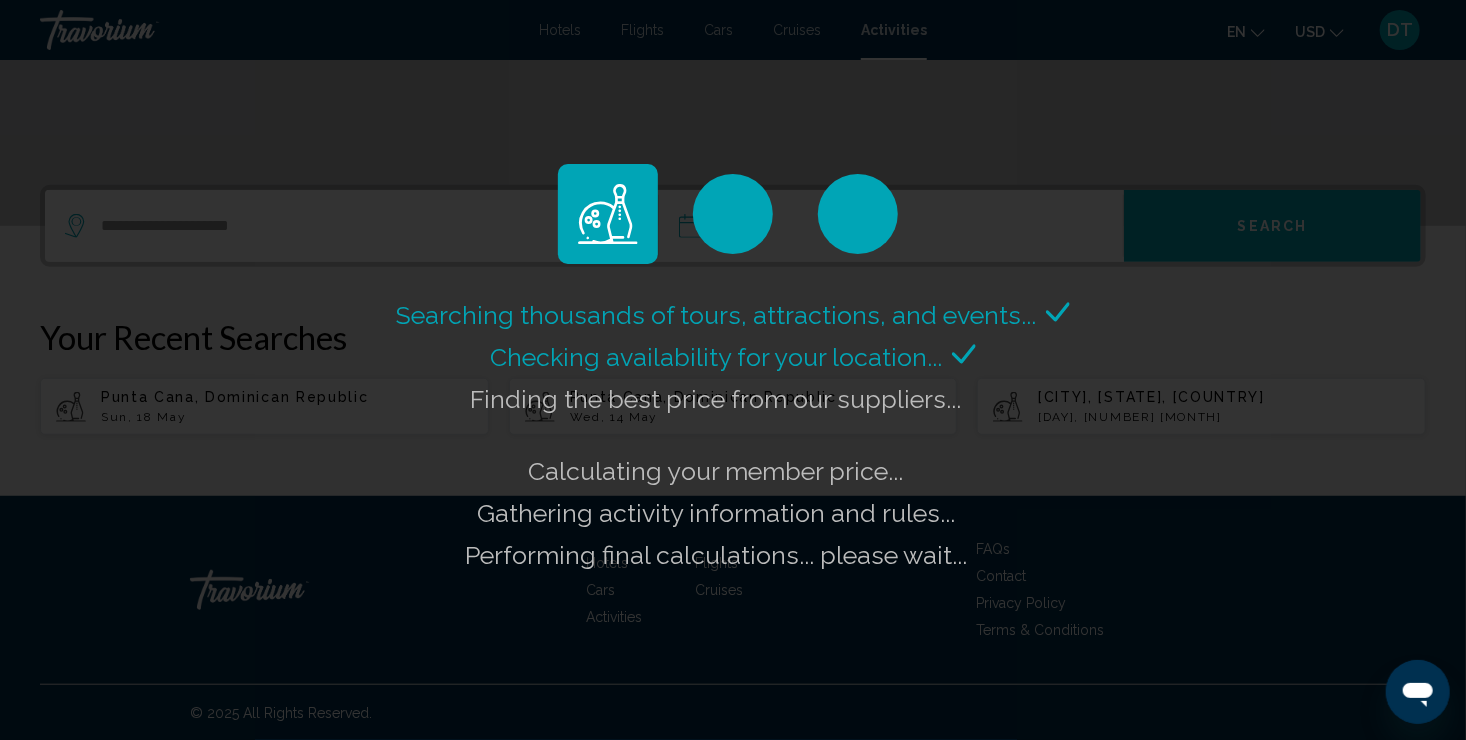 click on "Searching thousands of tours, attractions, and events...
Checking availability for your location...
Finding the best price from our suppliers...
Calculating your member price...
Gathering activity information and rules...
Performing final calculations... please wait..." 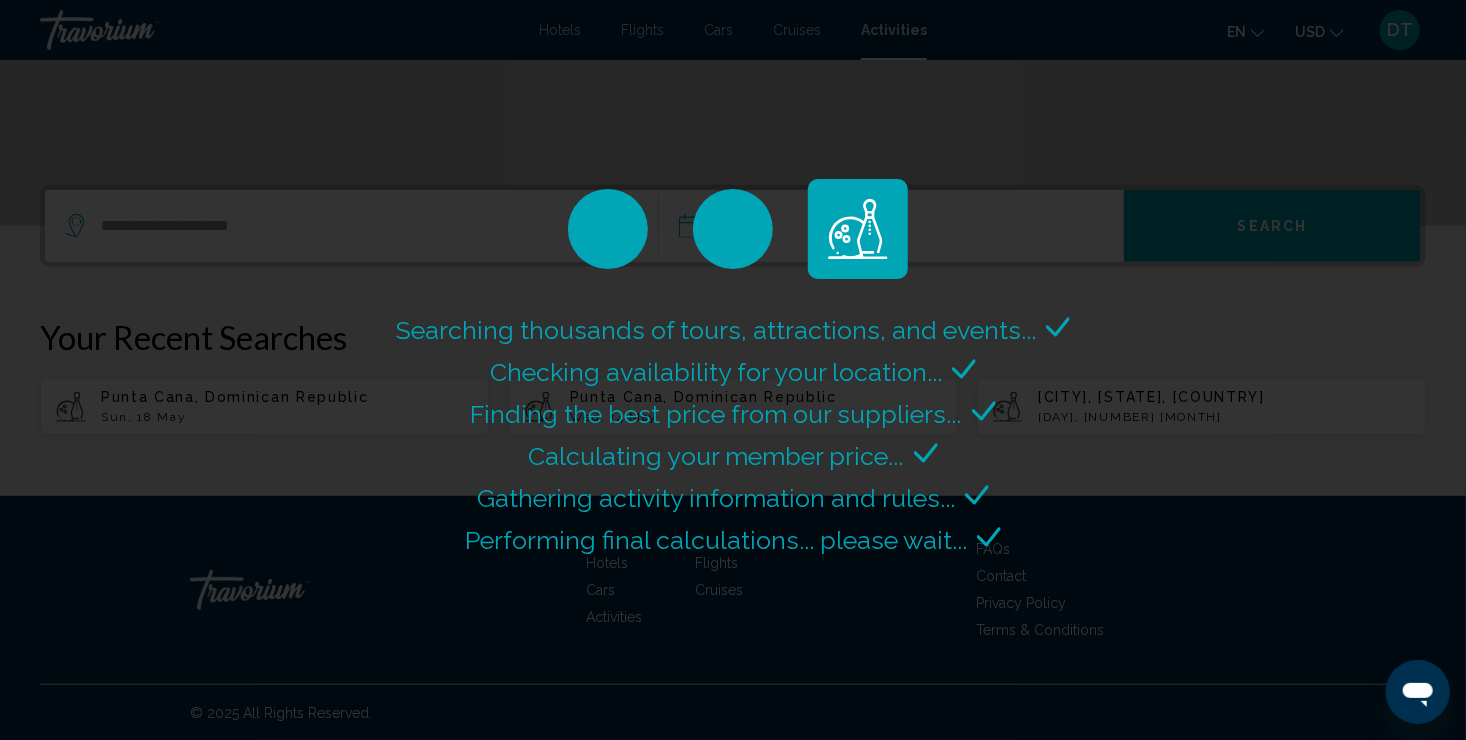 scroll, scrollTop: 0, scrollLeft: 0, axis: both 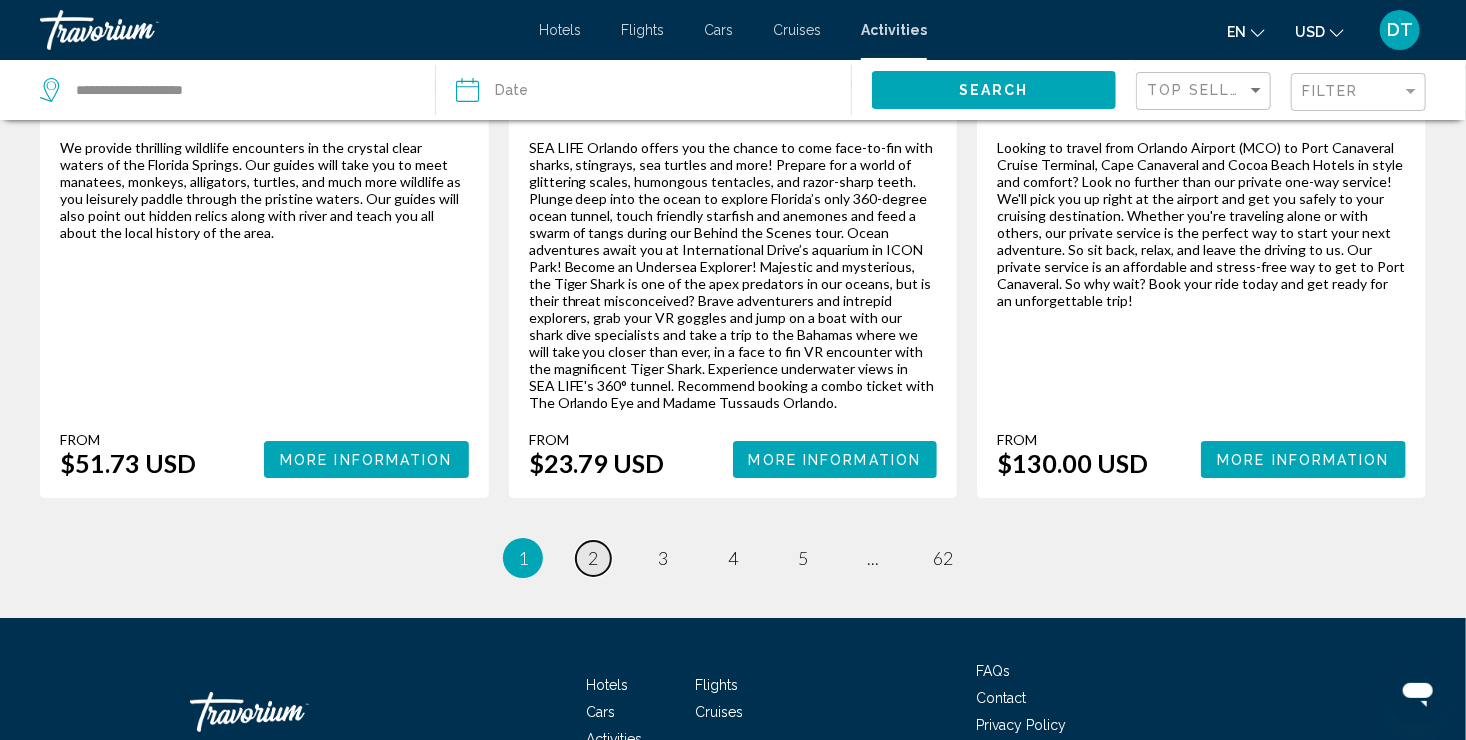 click on "2" at bounding box center [593, 558] 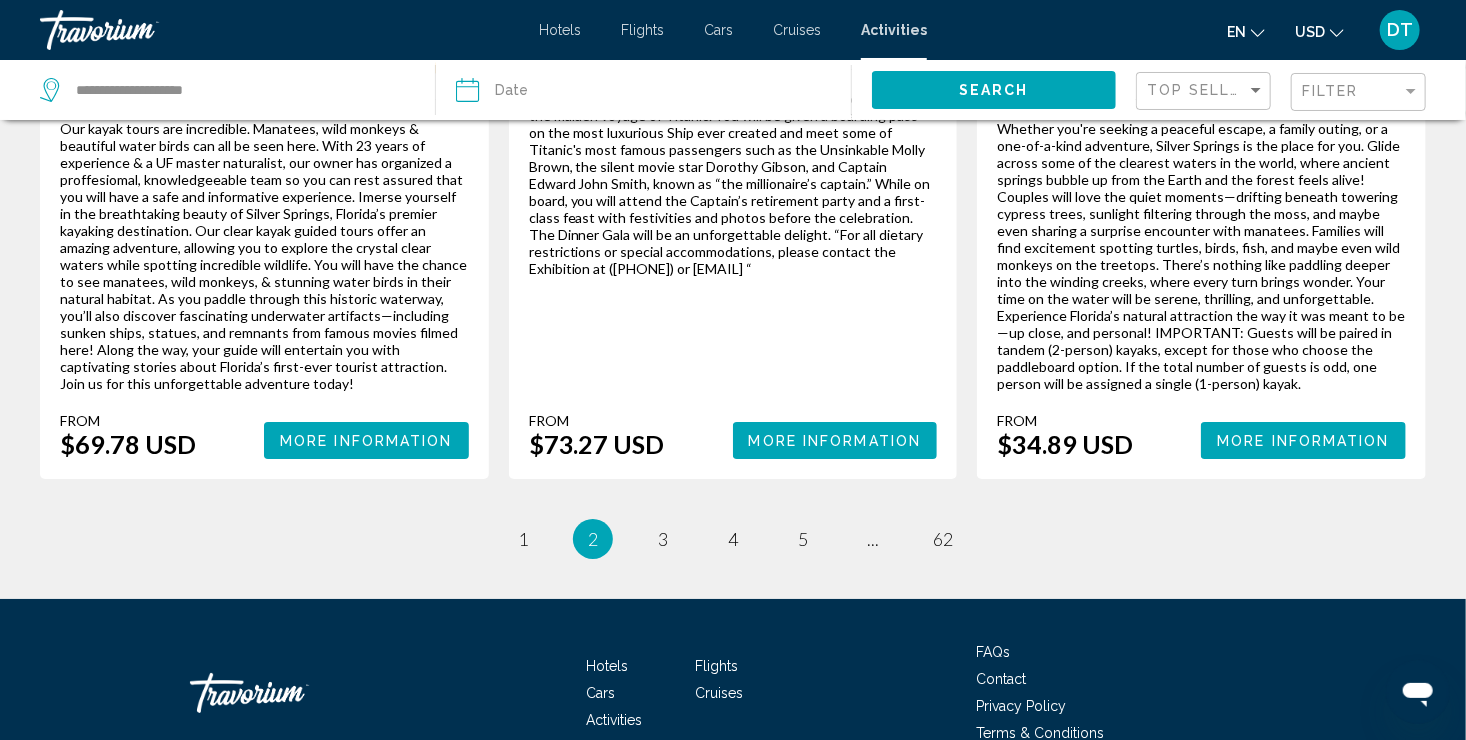 scroll, scrollTop: 3378, scrollLeft: 0, axis: vertical 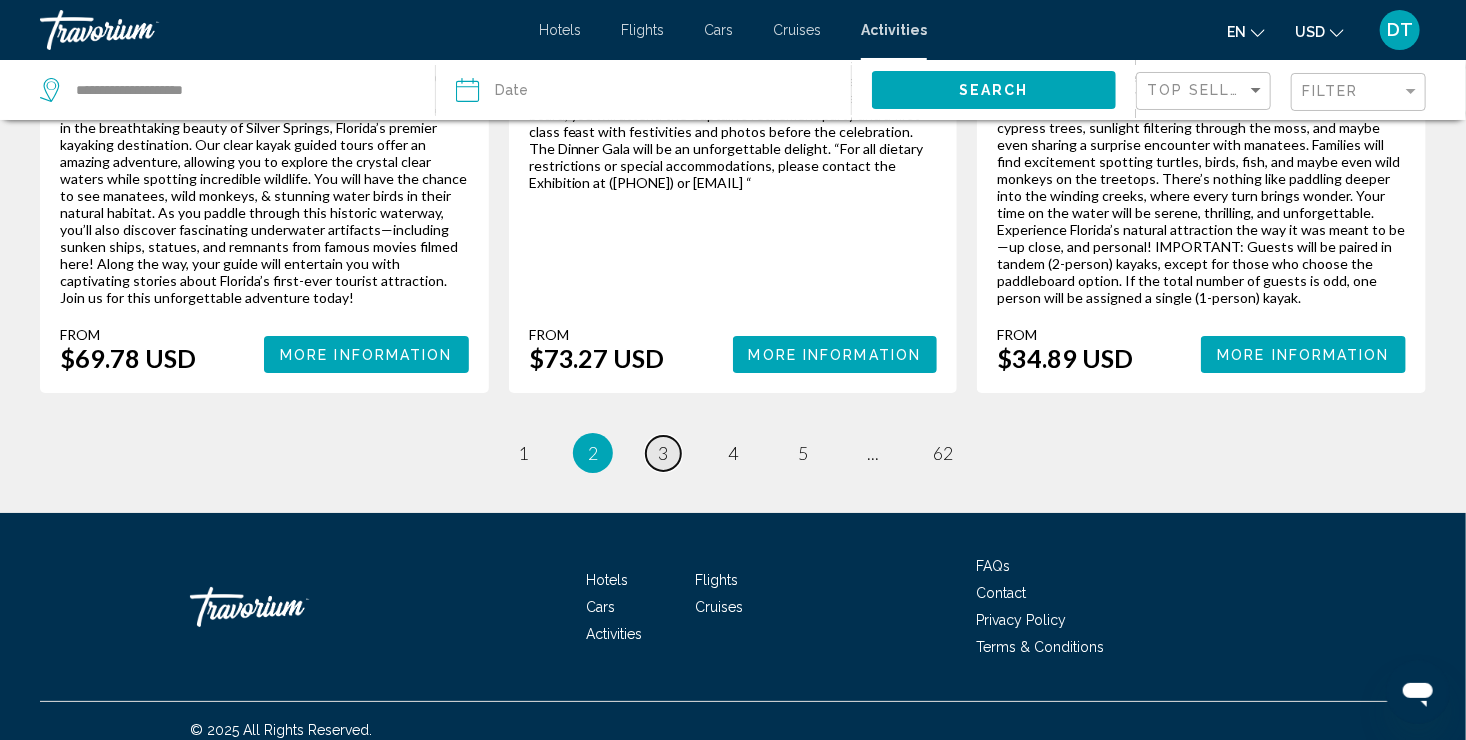 click on "3" at bounding box center [663, 453] 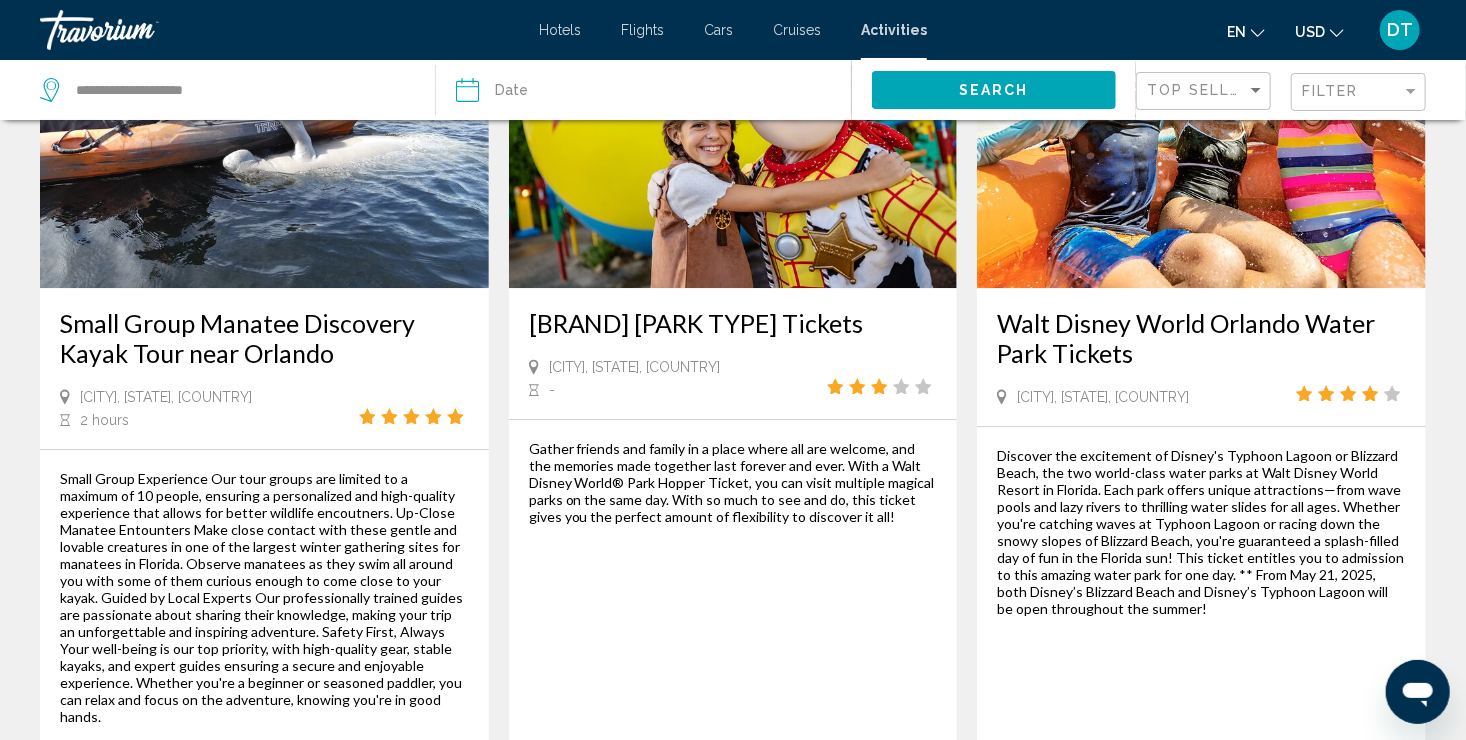 scroll, scrollTop: 2854, scrollLeft: 0, axis: vertical 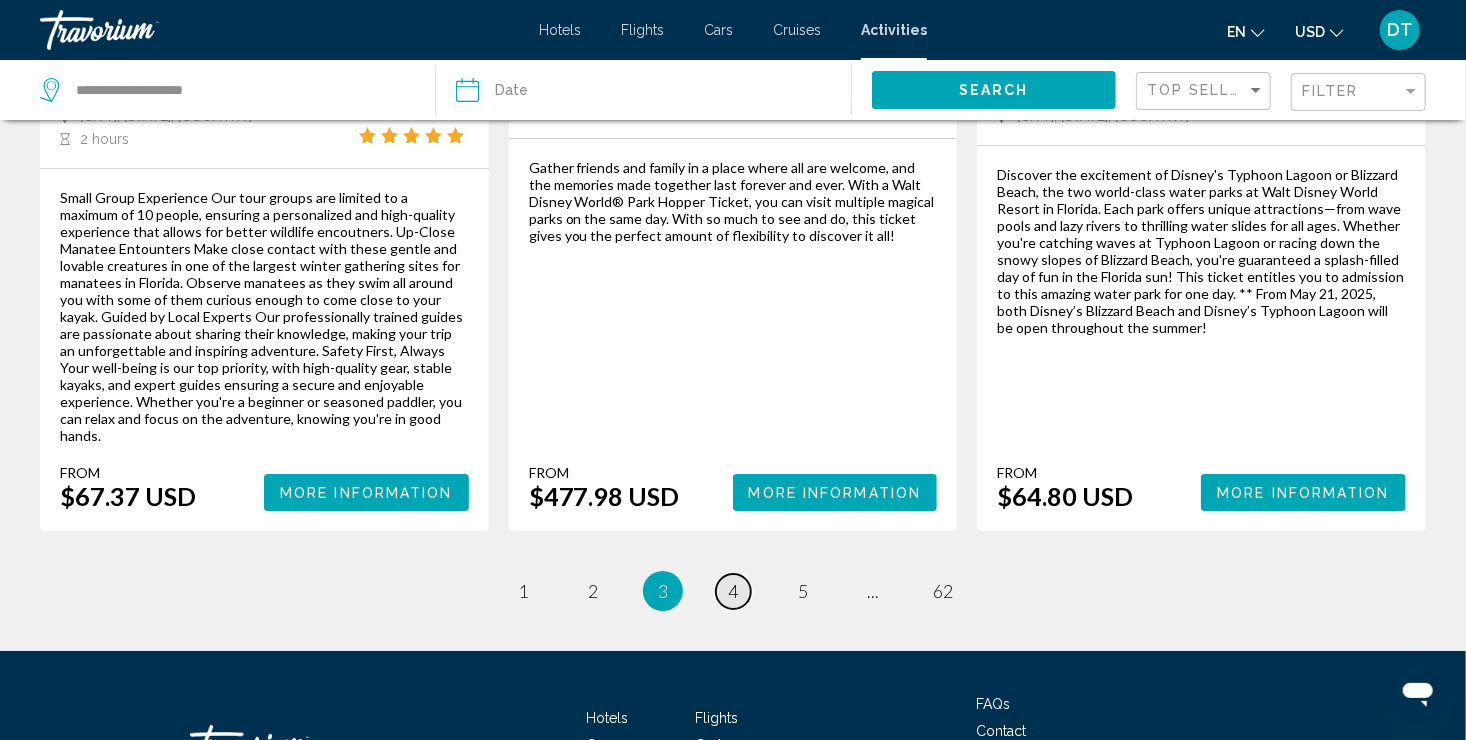 click on "4" at bounding box center [733, 591] 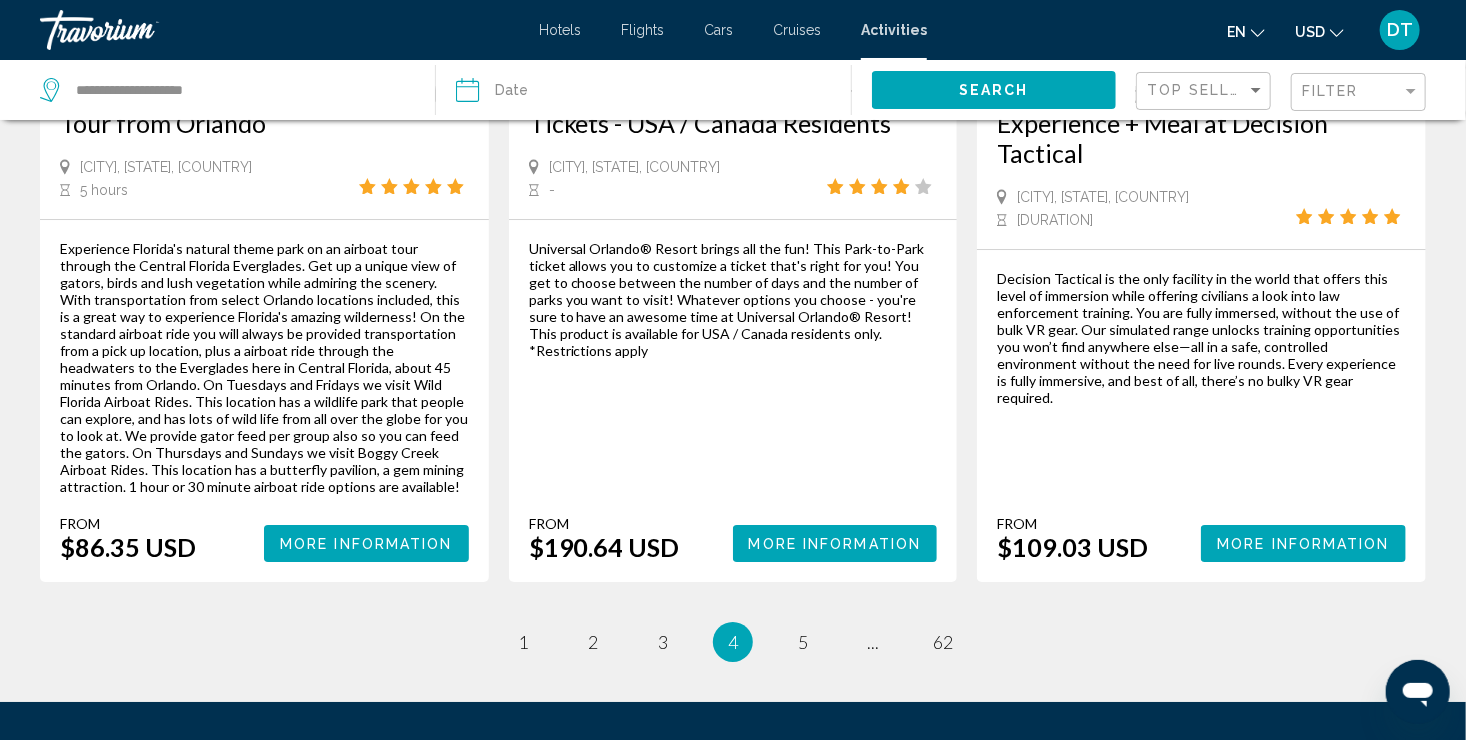 scroll, scrollTop: 0, scrollLeft: 0, axis: both 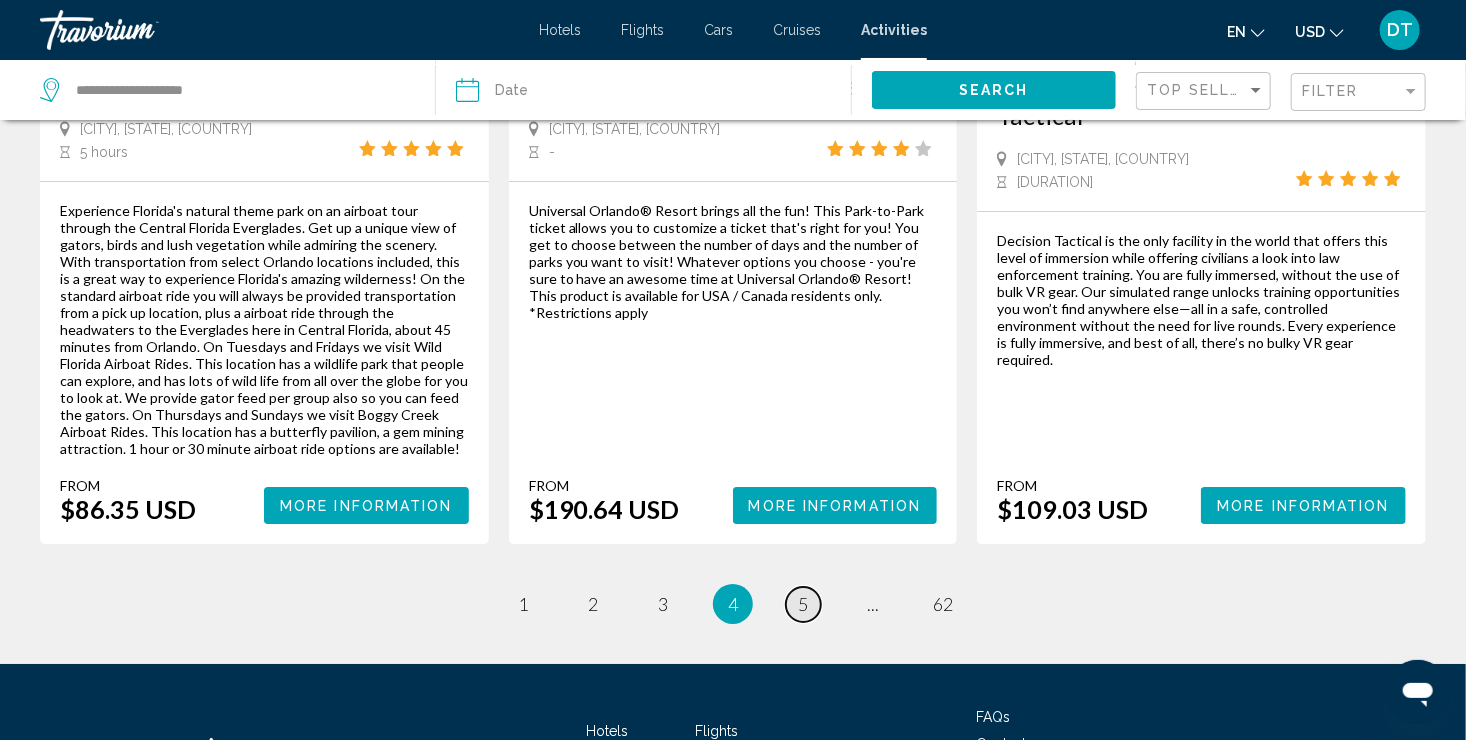click on "5" at bounding box center [803, 604] 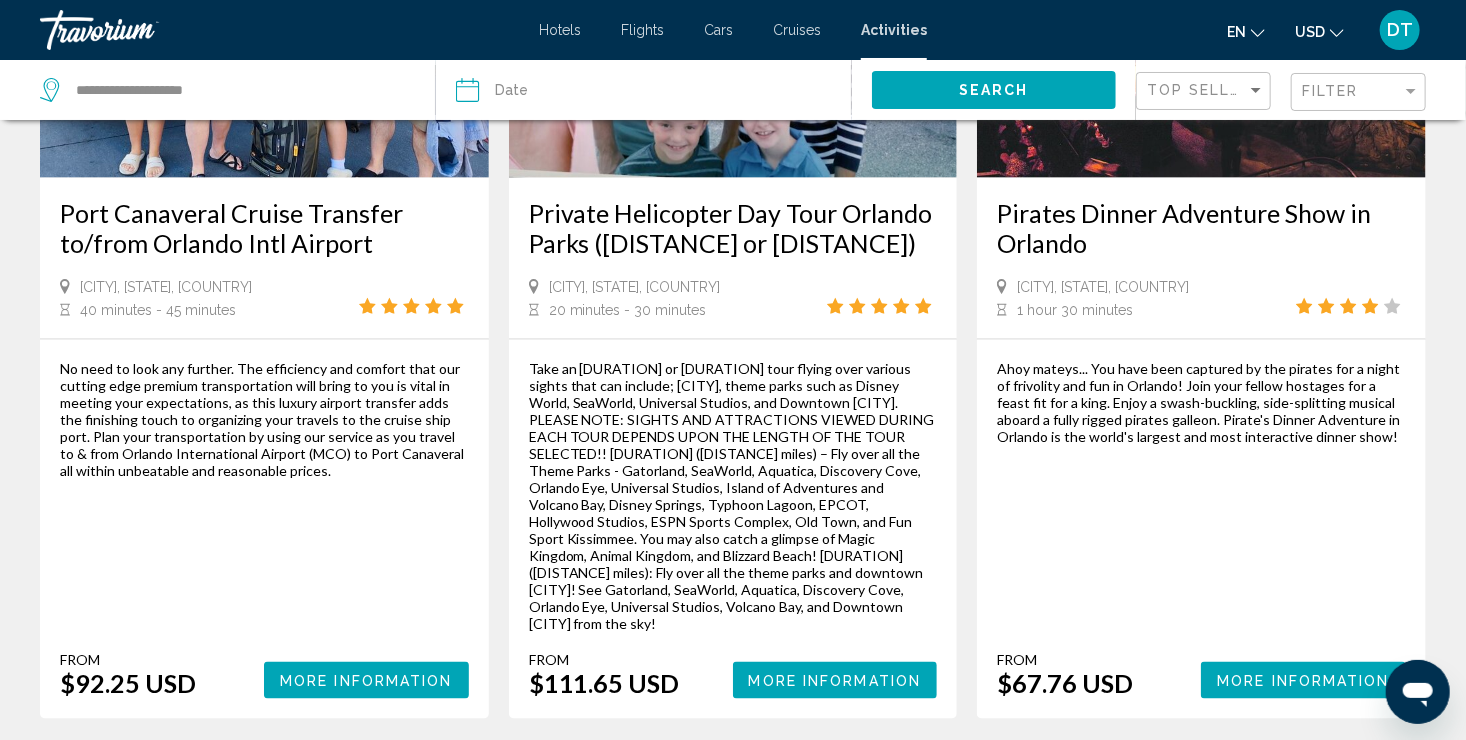 scroll, scrollTop: 1212, scrollLeft: 0, axis: vertical 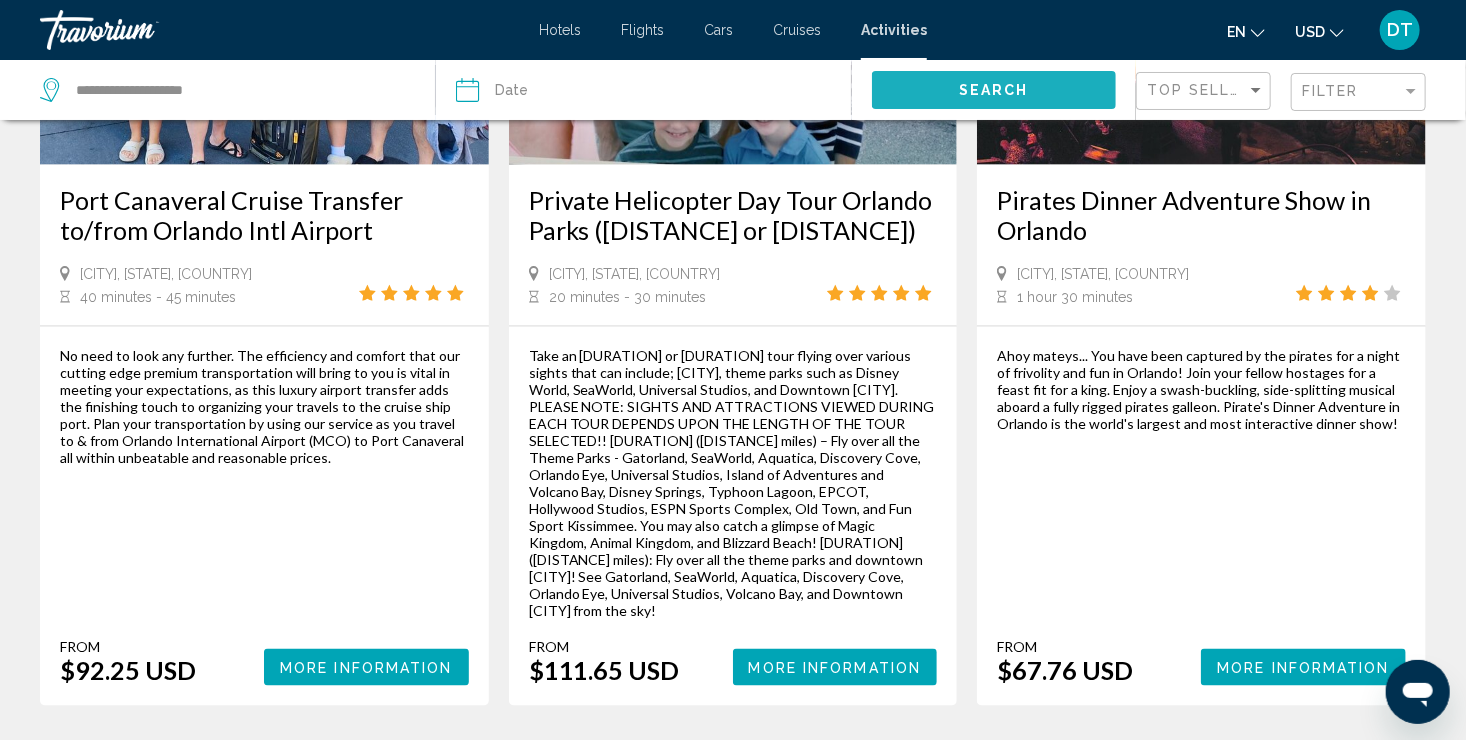click on "Search" 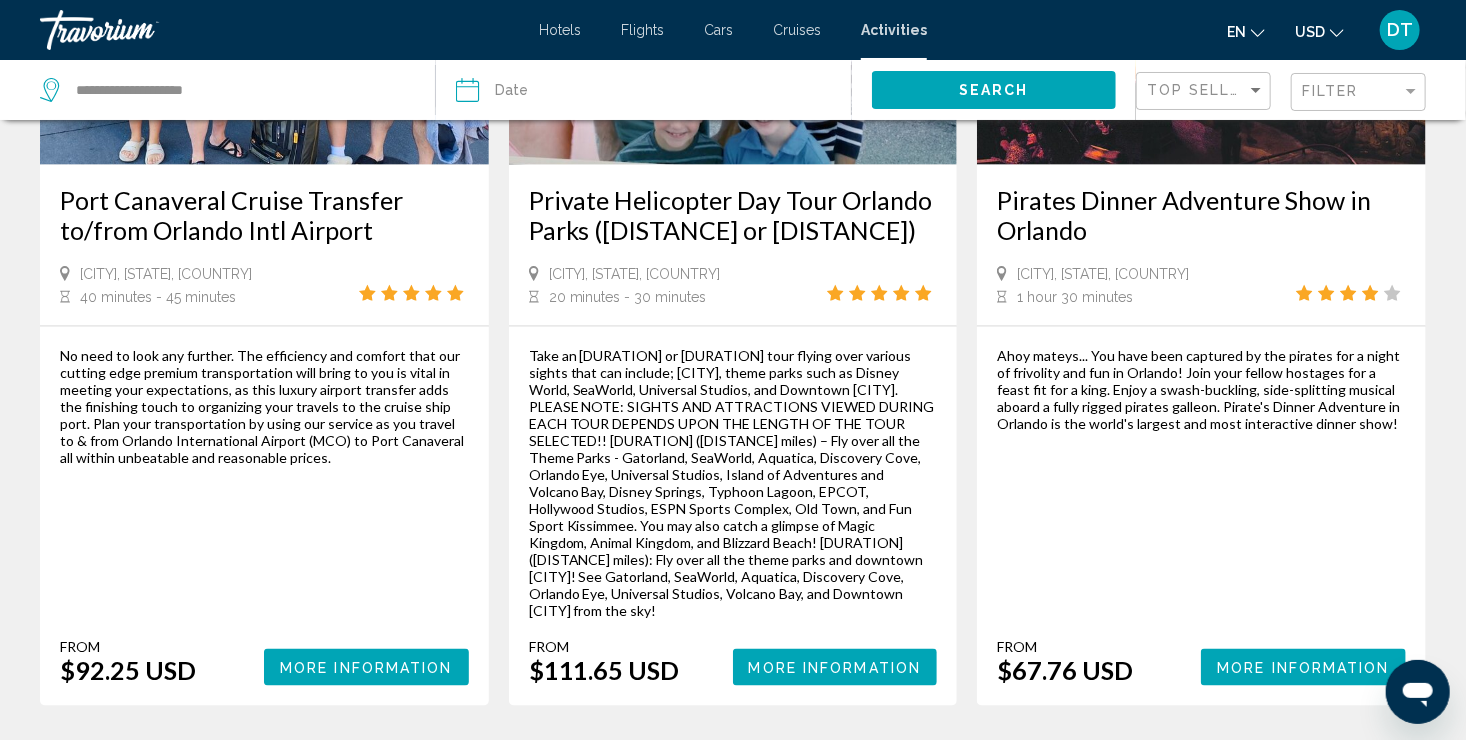 click on "Search" 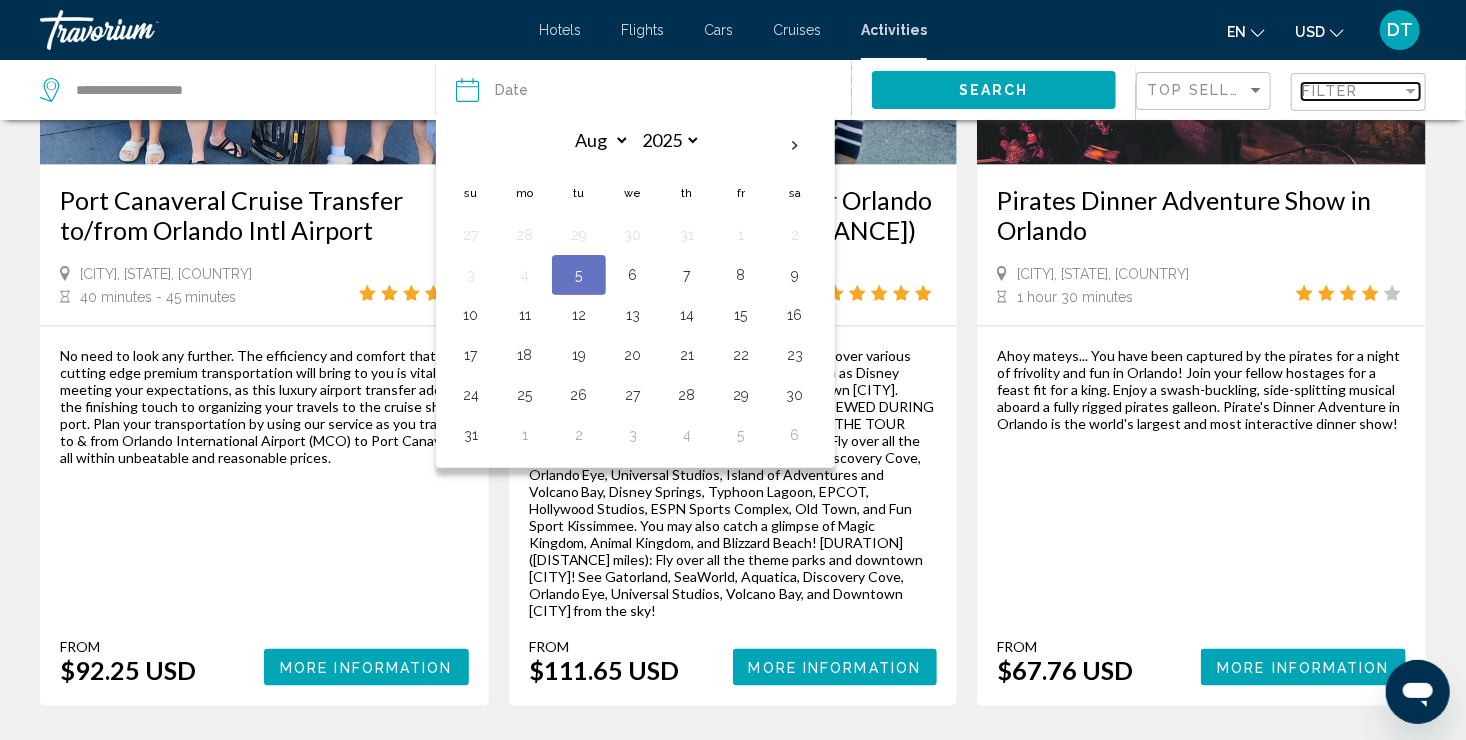 click at bounding box center [1411, 91] 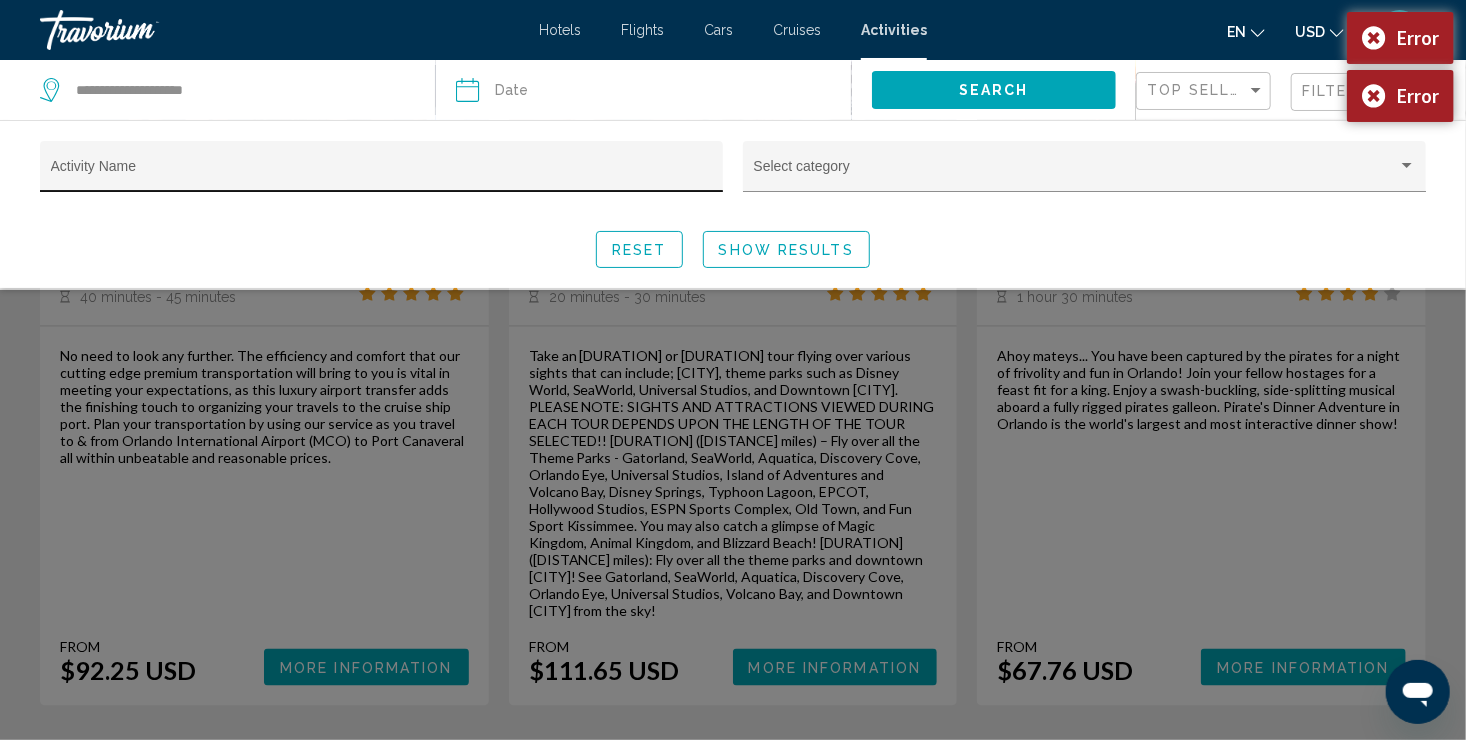 click on "Activity Name" 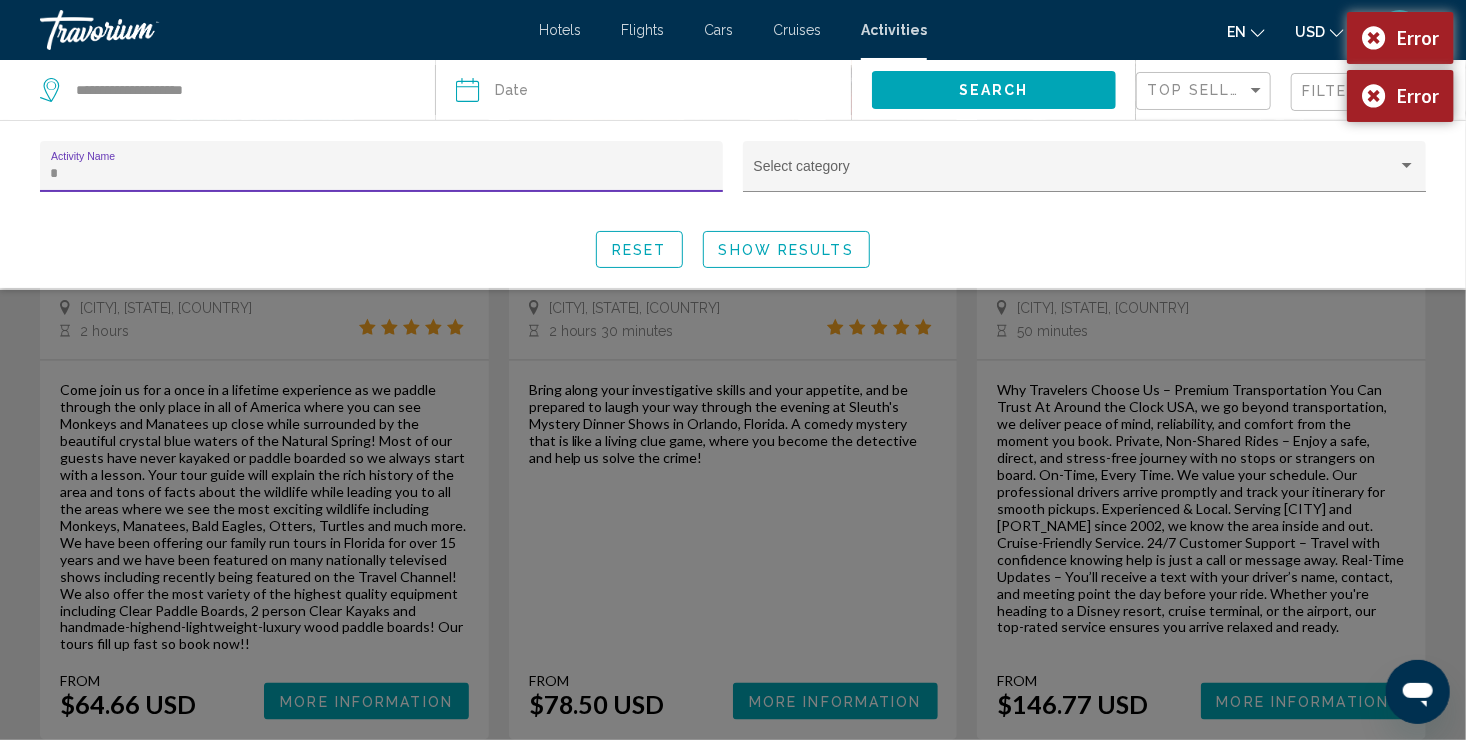 scroll, scrollTop: 345, scrollLeft: 0, axis: vertical 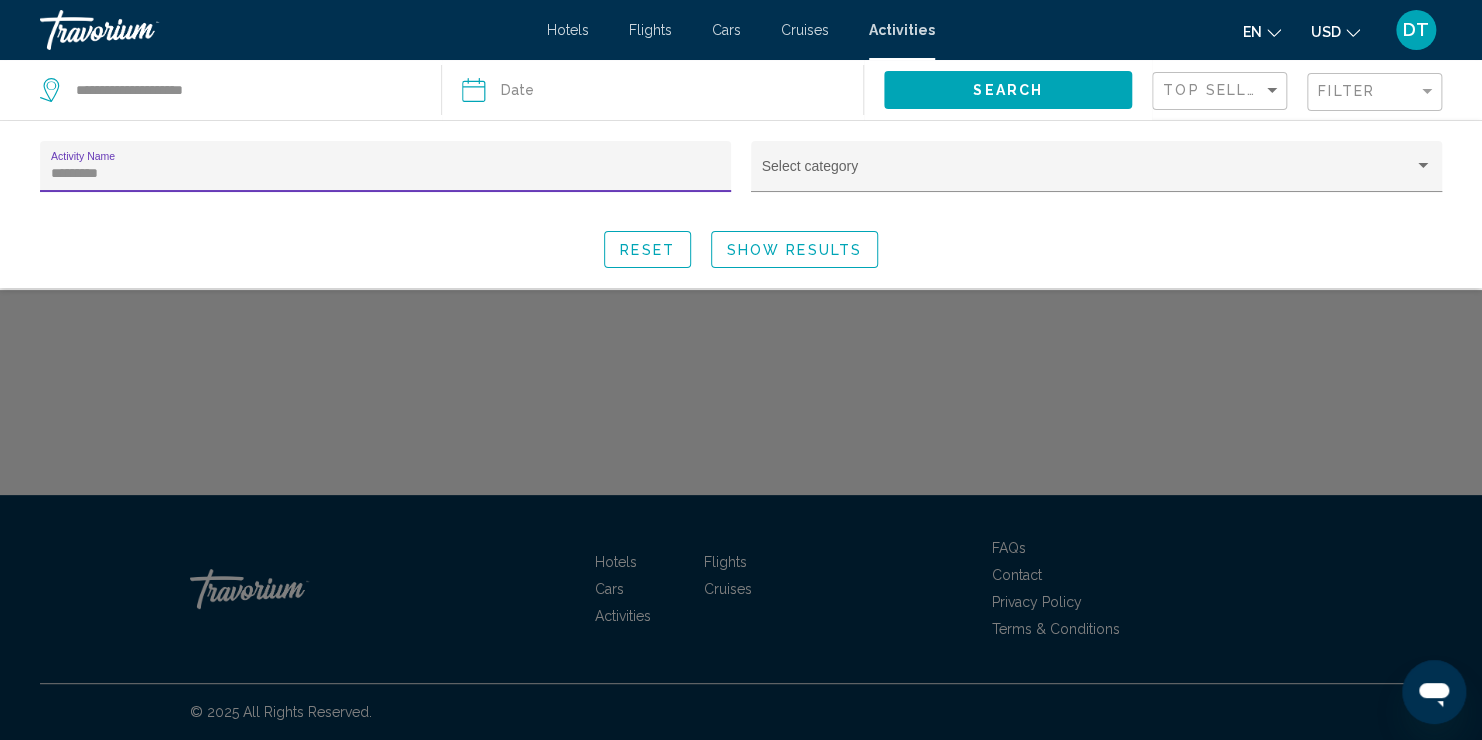 type on "*********" 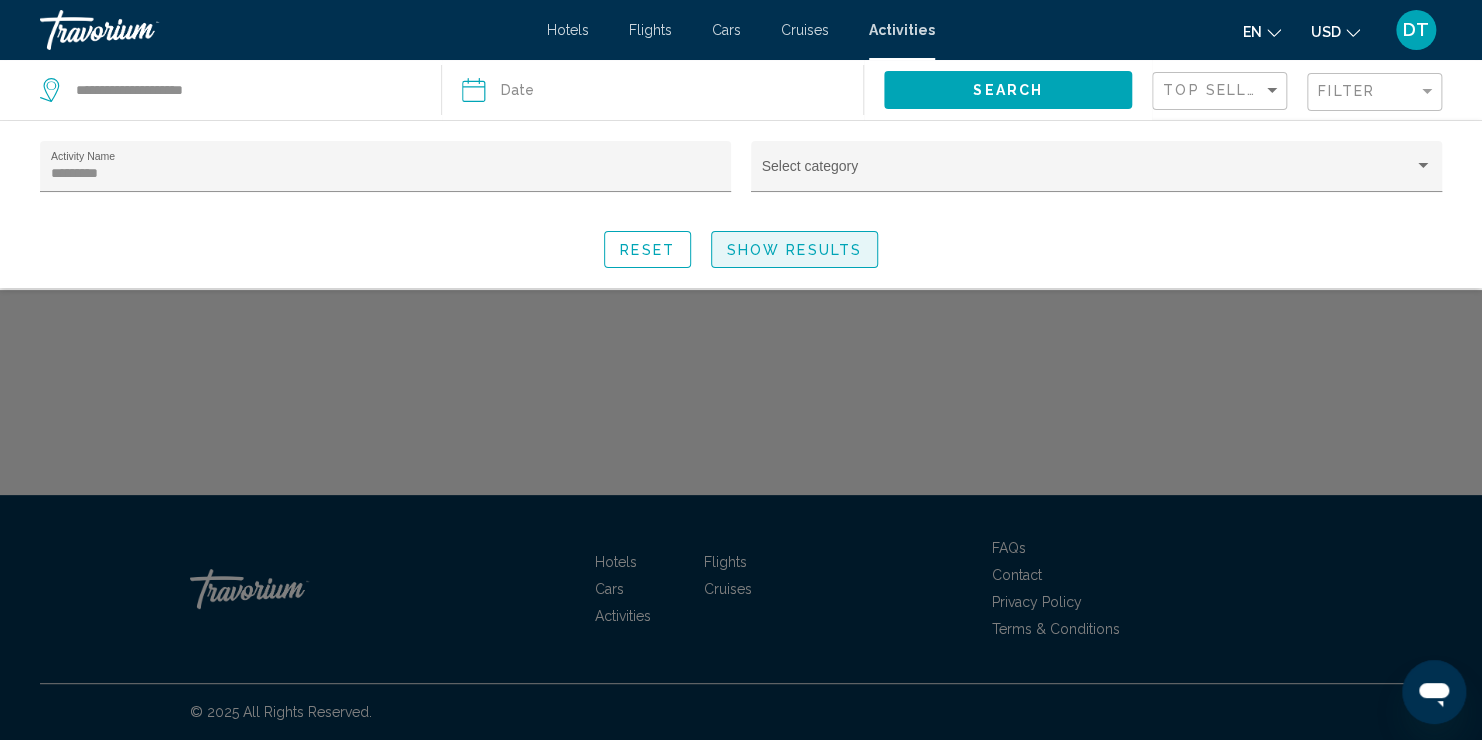 click on "Show Results" 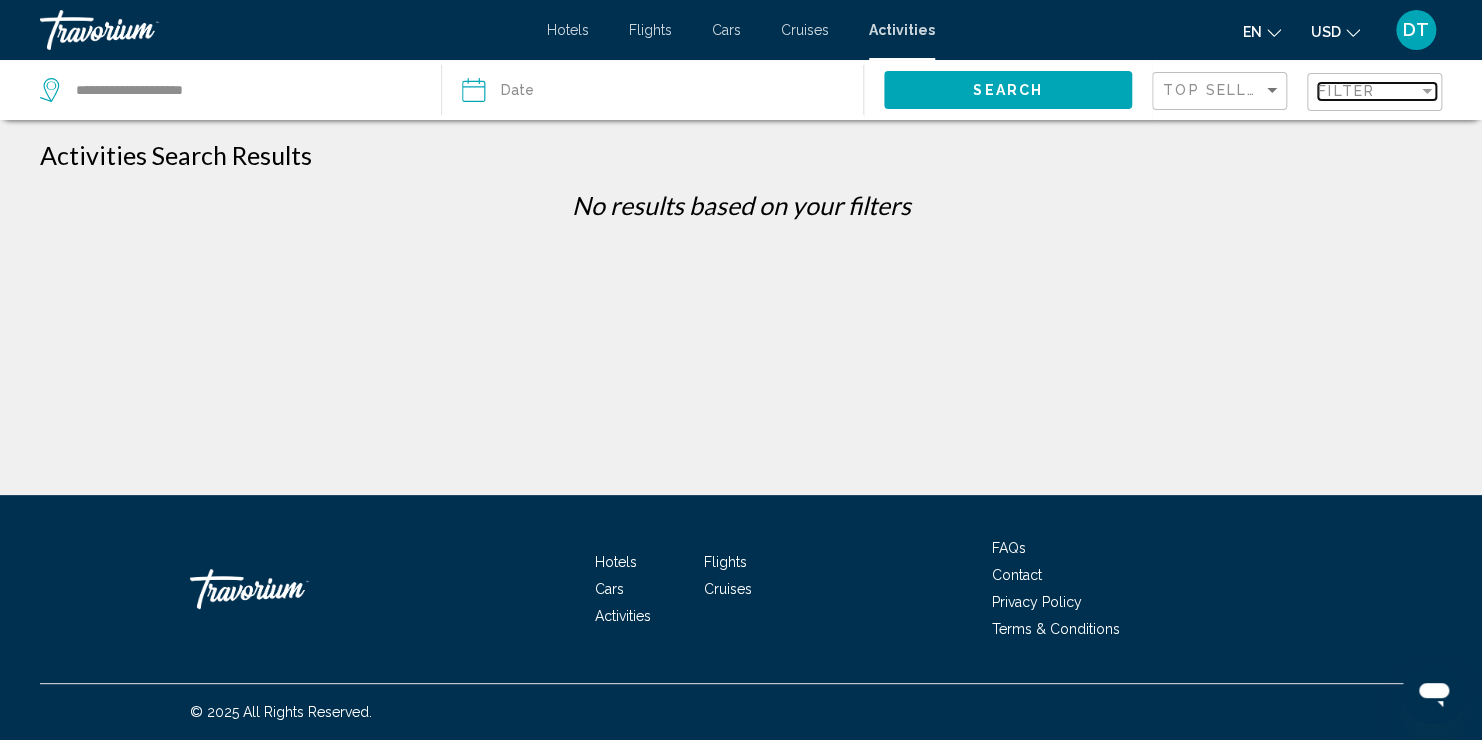 click on "Filter" at bounding box center (1368, 91) 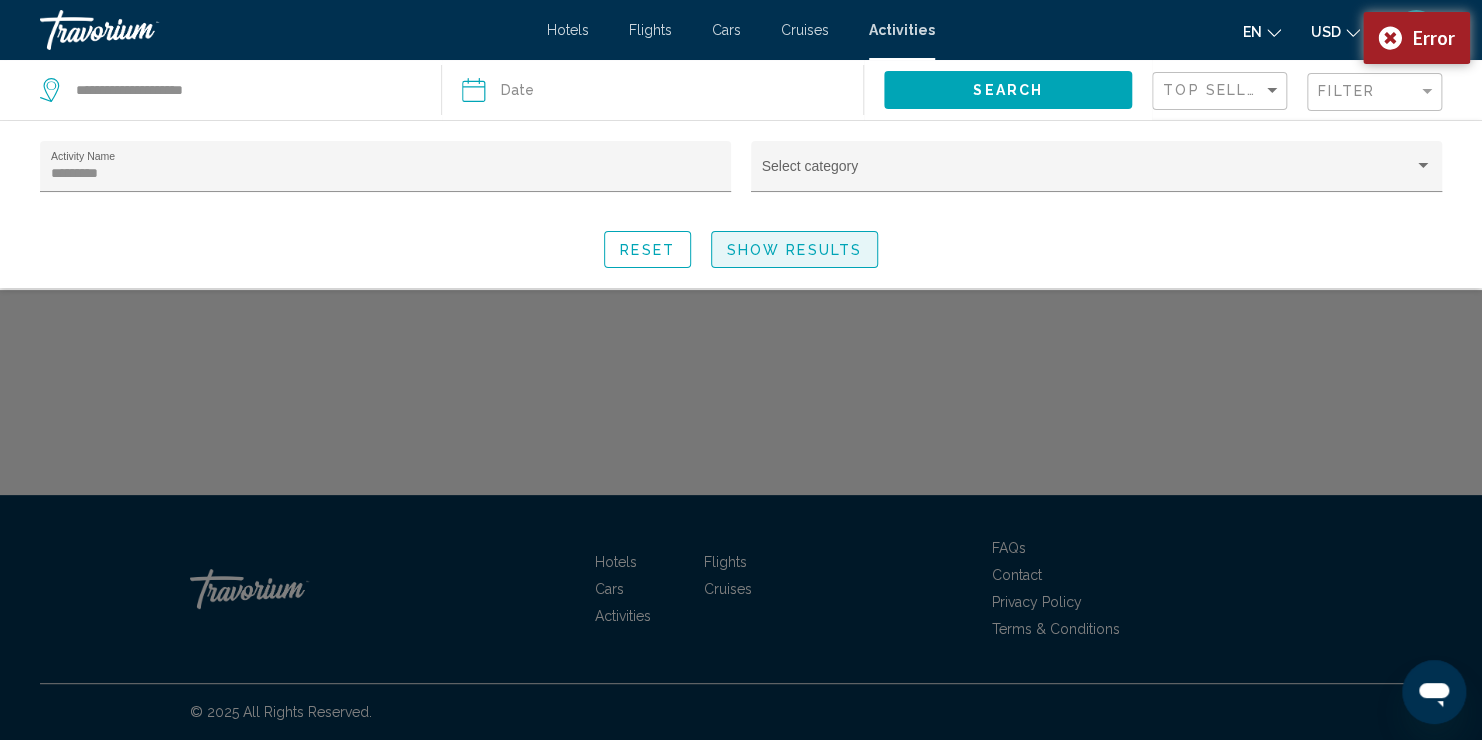 click on "Show Results" 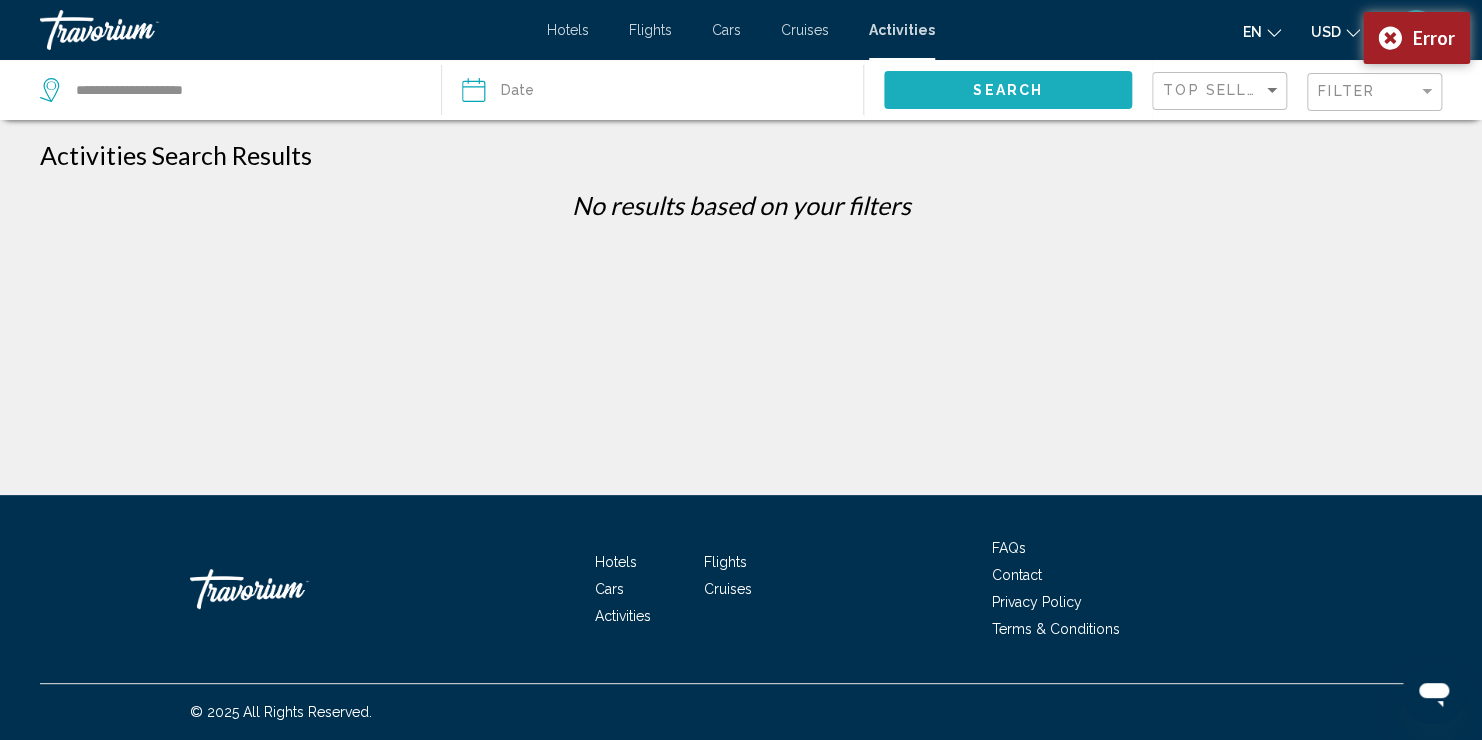 click on "Search" 